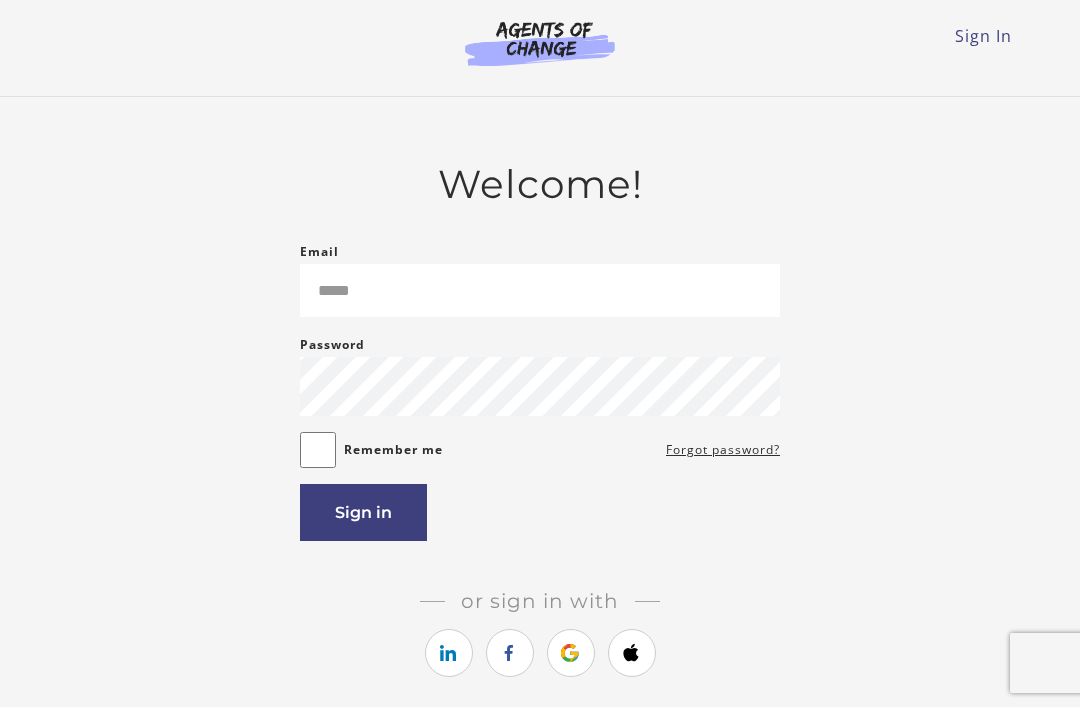 scroll, scrollTop: 0, scrollLeft: 0, axis: both 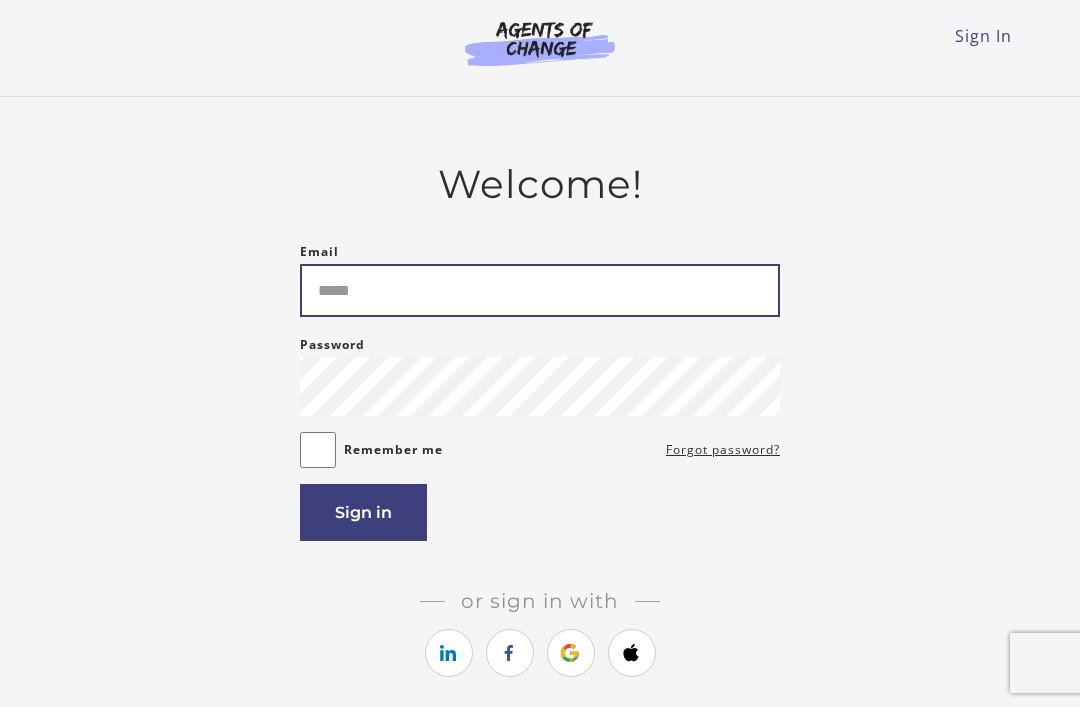 click on "Email" at bounding box center [540, 290] 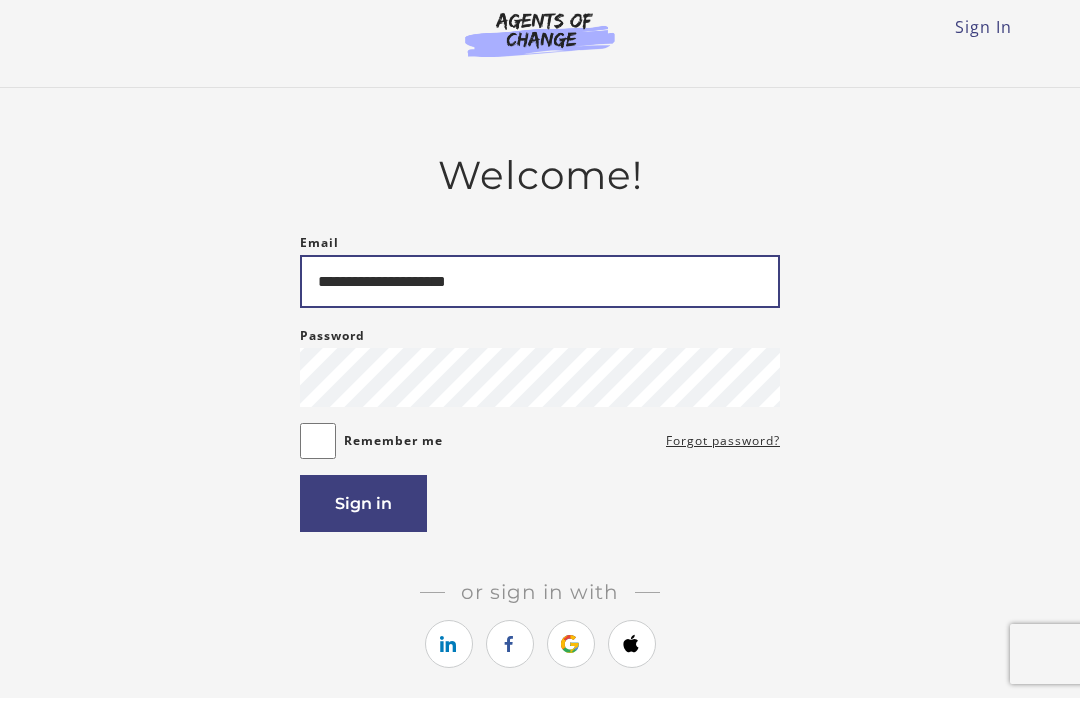 type on "**********" 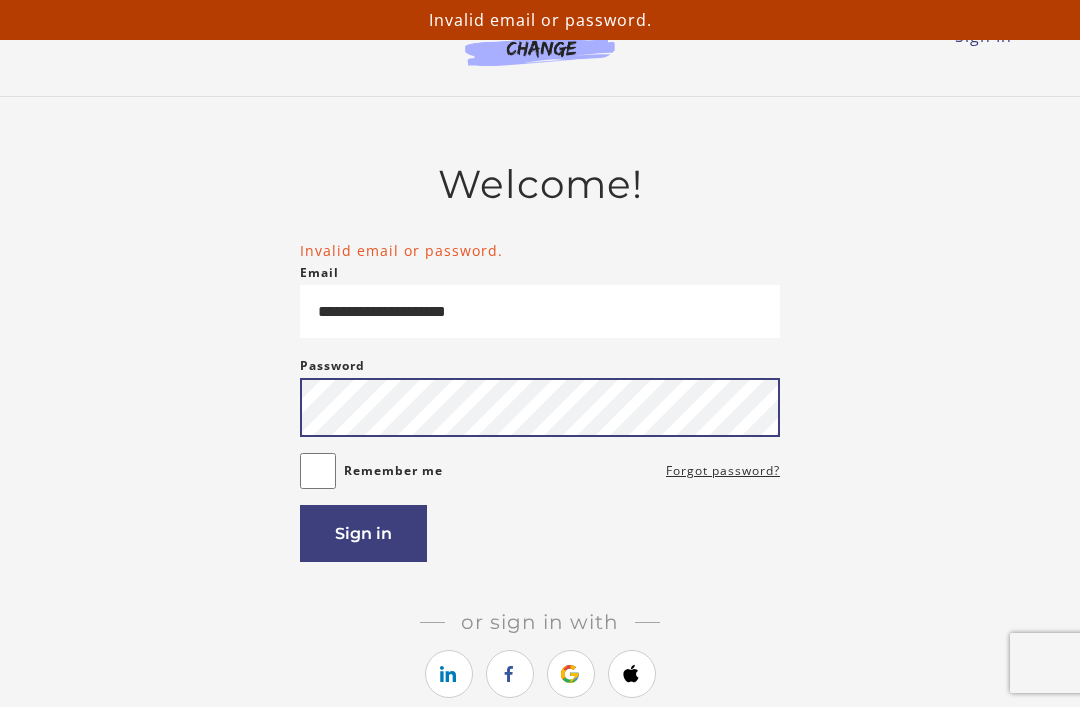 scroll, scrollTop: 0, scrollLeft: 0, axis: both 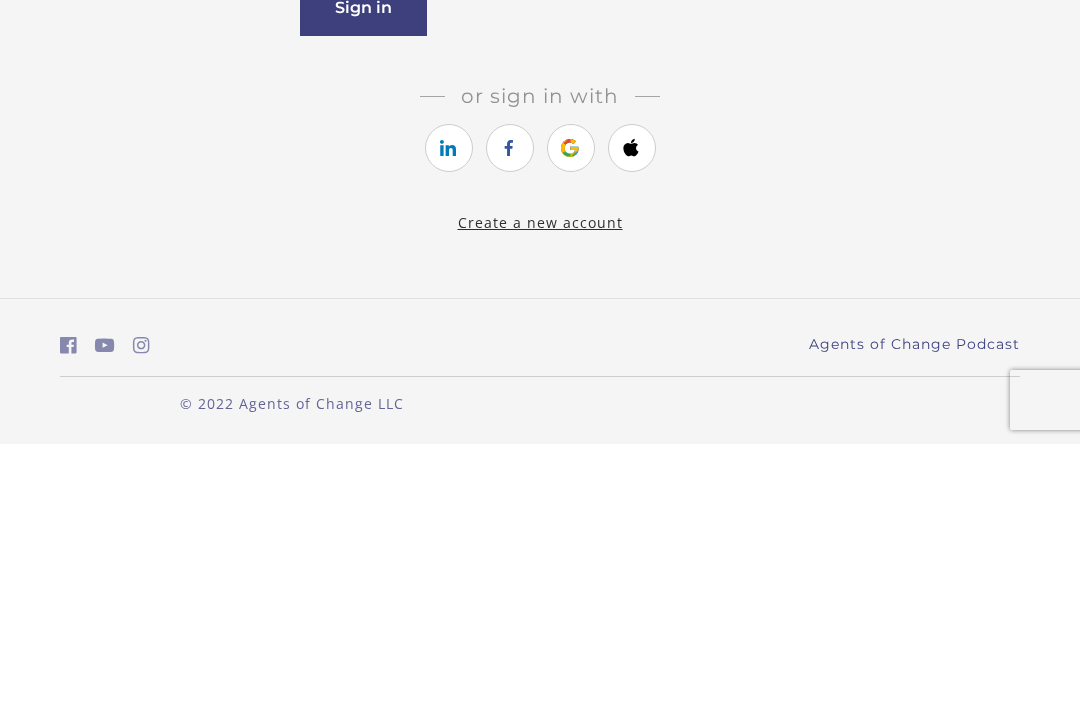 click on "**********" at bounding box center [540, 48] 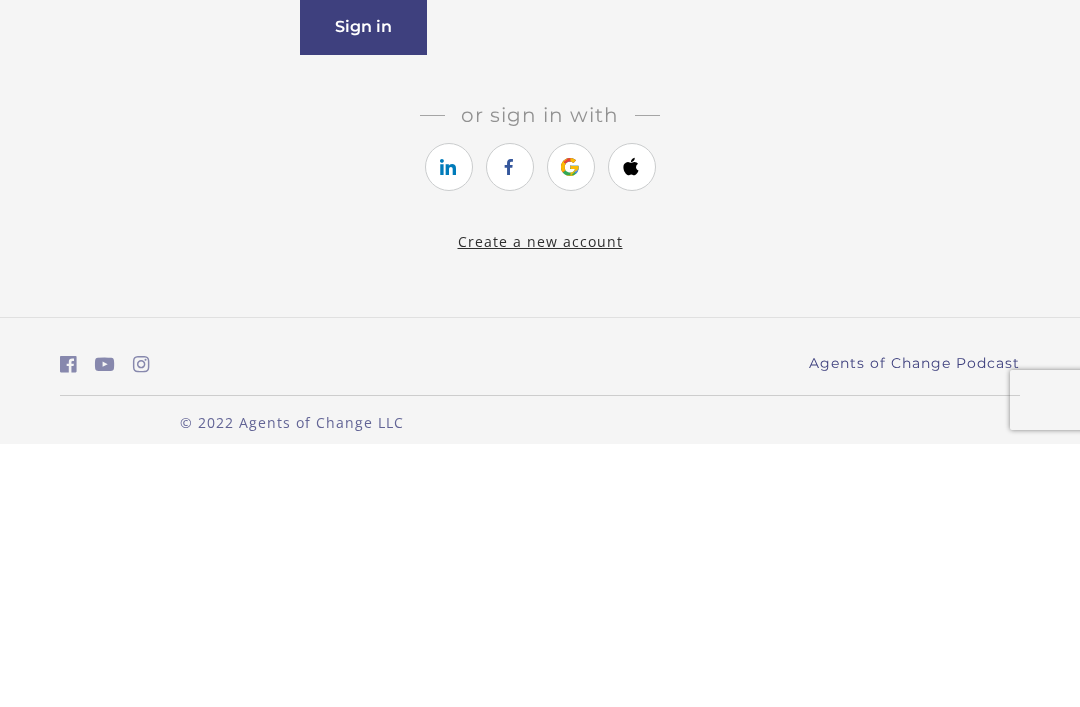 click on "**********" at bounding box center (540, 48) 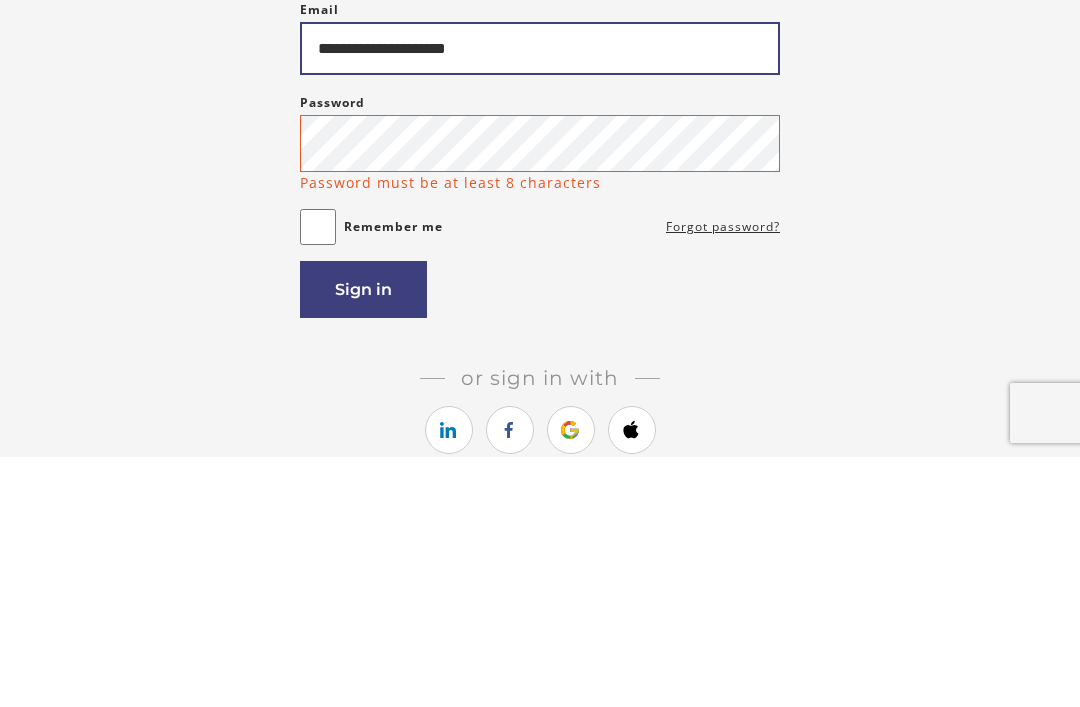 scroll, scrollTop: 57, scrollLeft: 0, axis: vertical 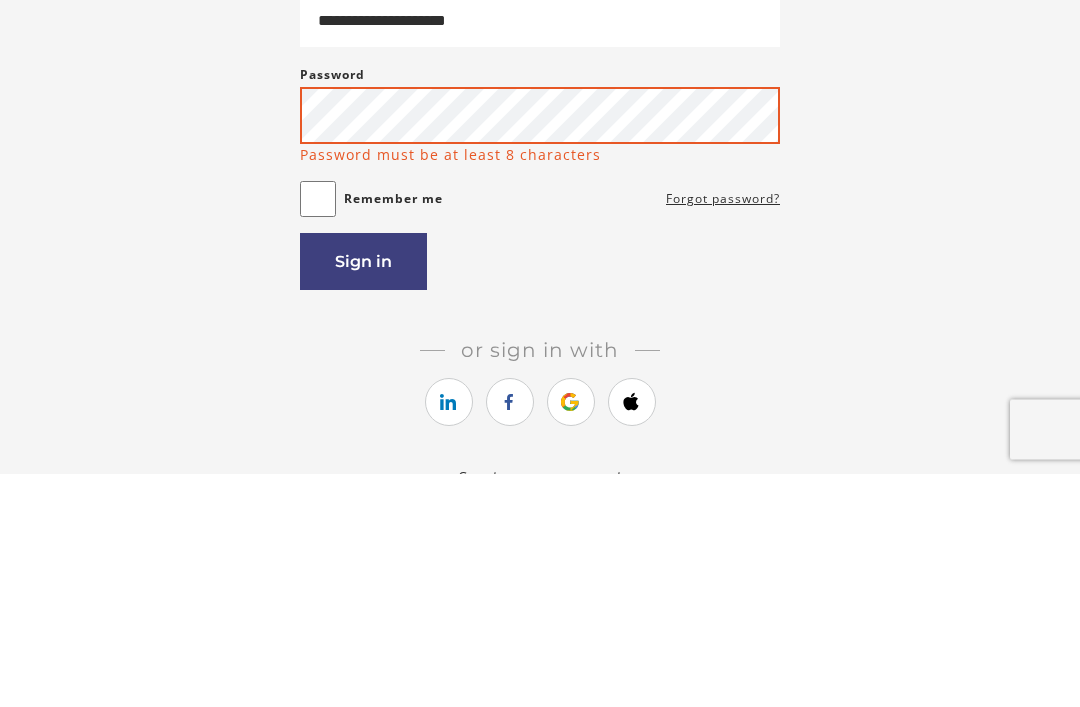 click on "Sign in" at bounding box center (363, 495) 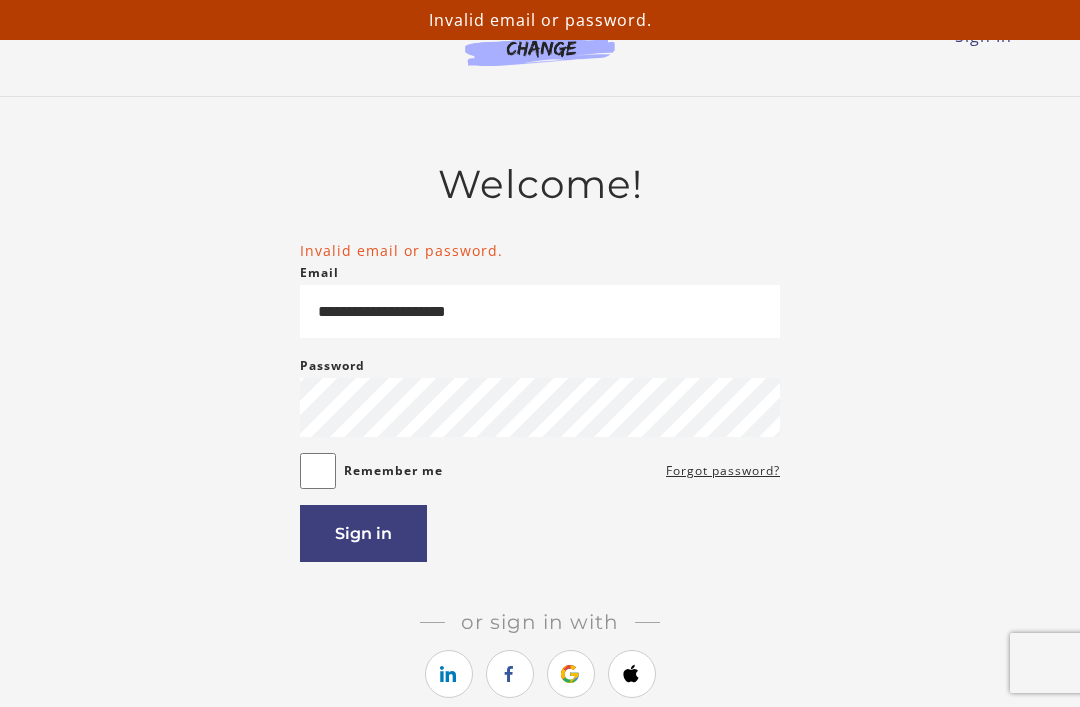scroll, scrollTop: 0, scrollLeft: 0, axis: both 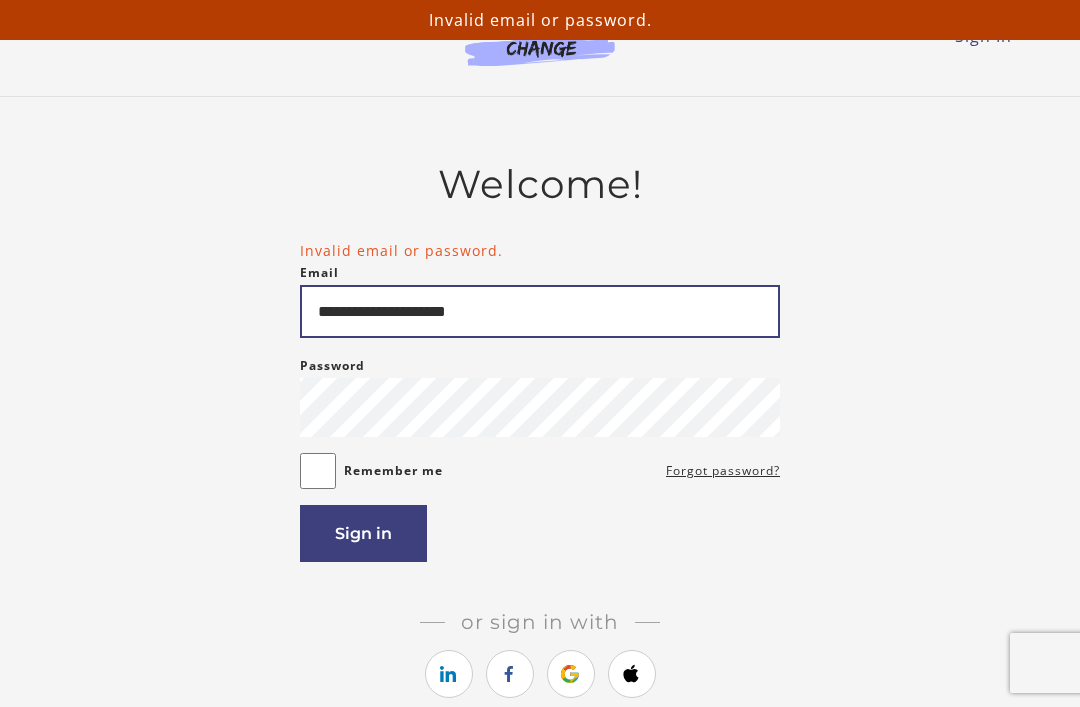 click on "**********" at bounding box center [540, 311] 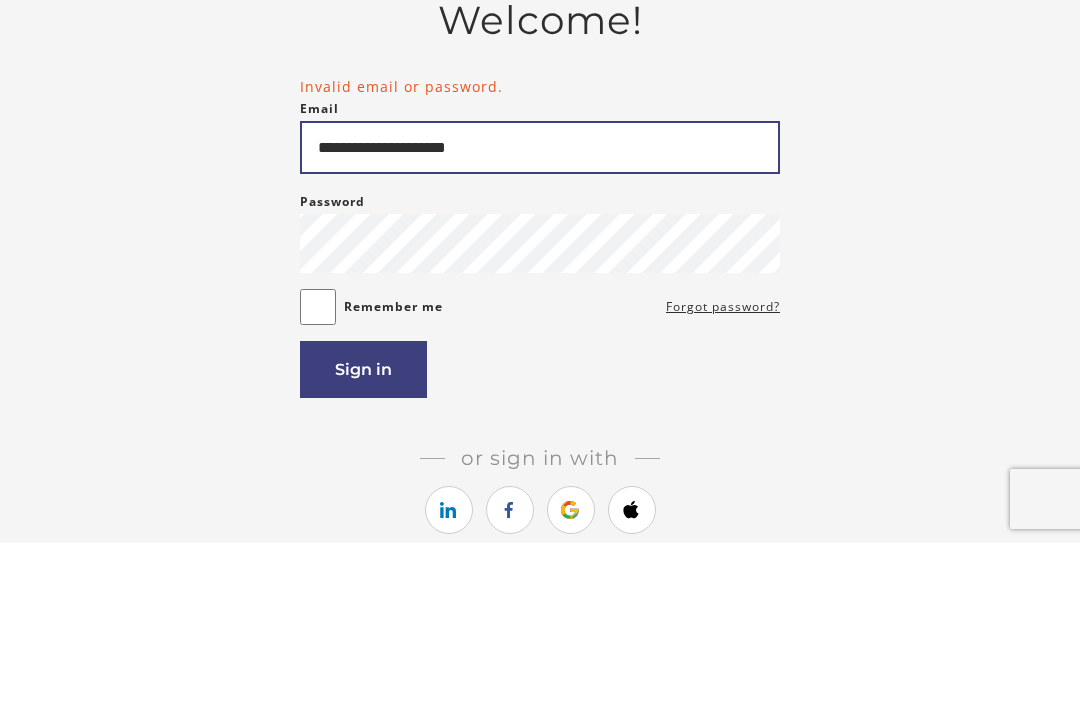 click on "**********" at bounding box center (540, 311) 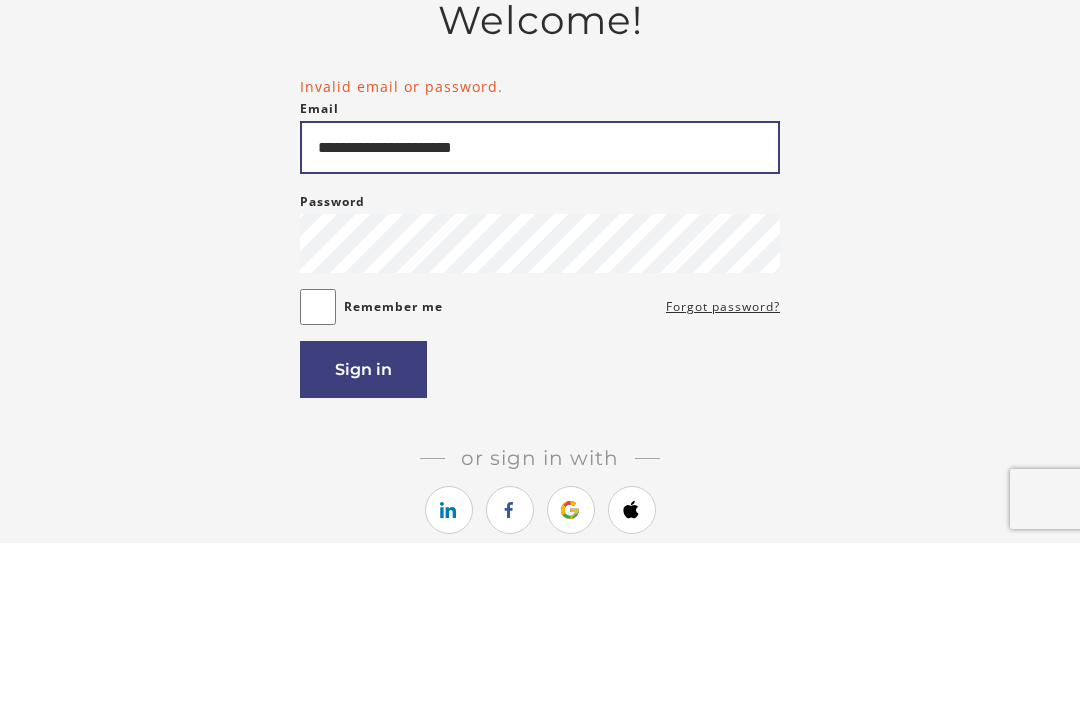 type on "**********" 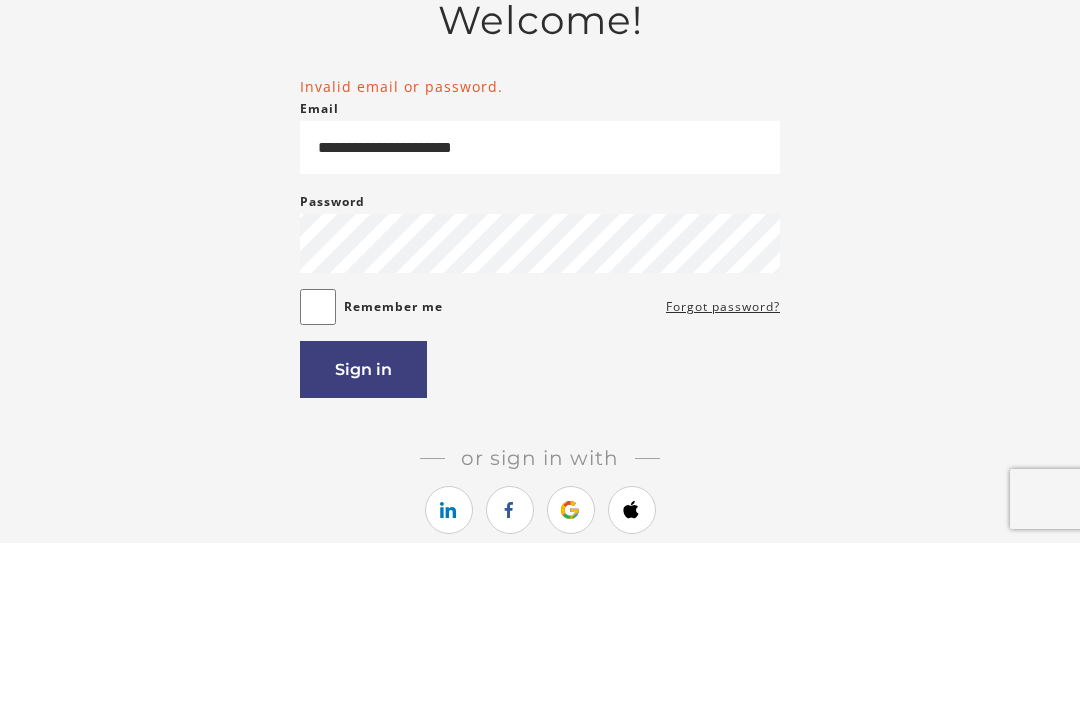click on "Password
Password must be at least 8 characters" at bounding box center [540, 395] 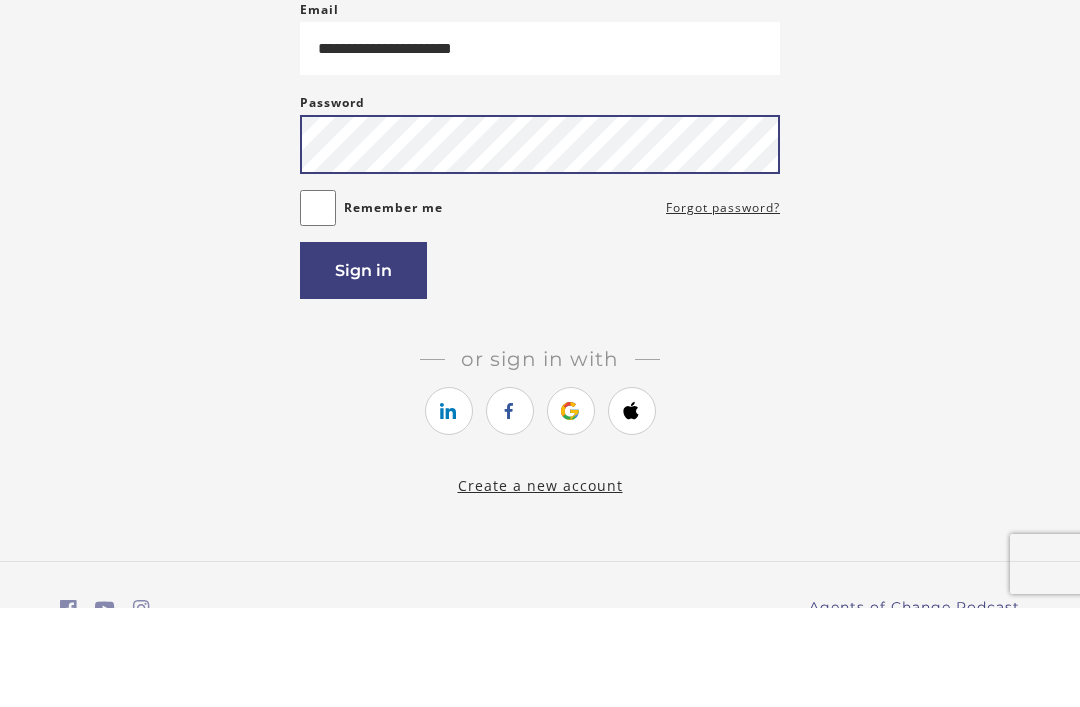 click on "Sign in" at bounding box center (363, 369) 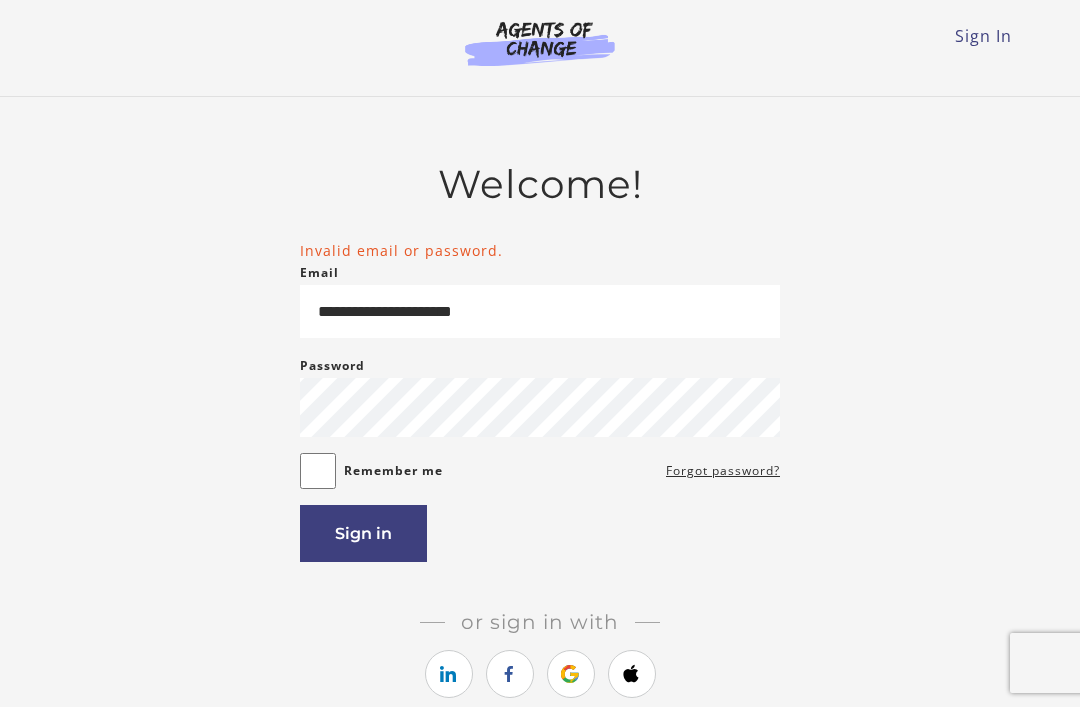 scroll, scrollTop: 0, scrollLeft: 0, axis: both 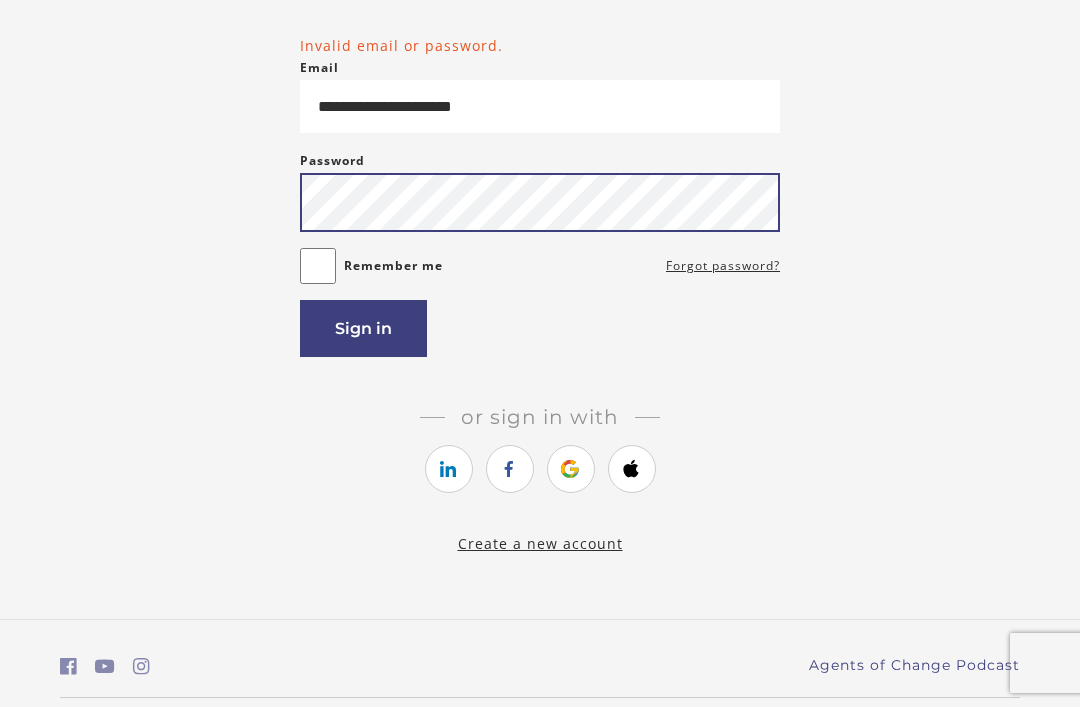click on "Sign in" at bounding box center (363, 328) 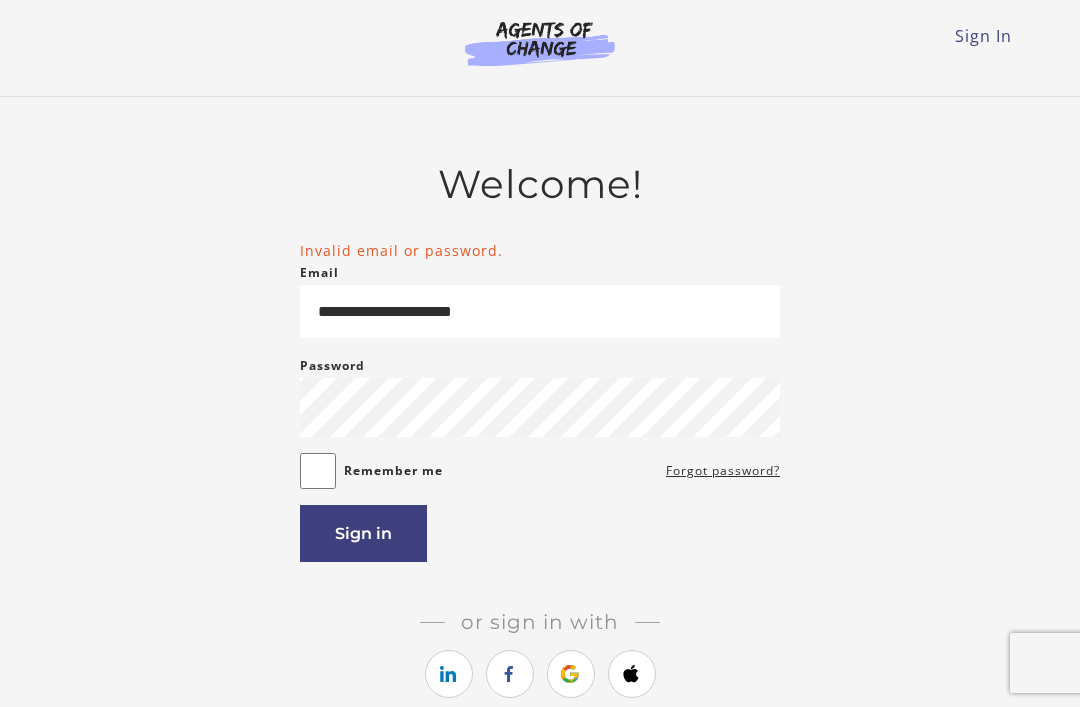 scroll, scrollTop: 0, scrollLeft: 0, axis: both 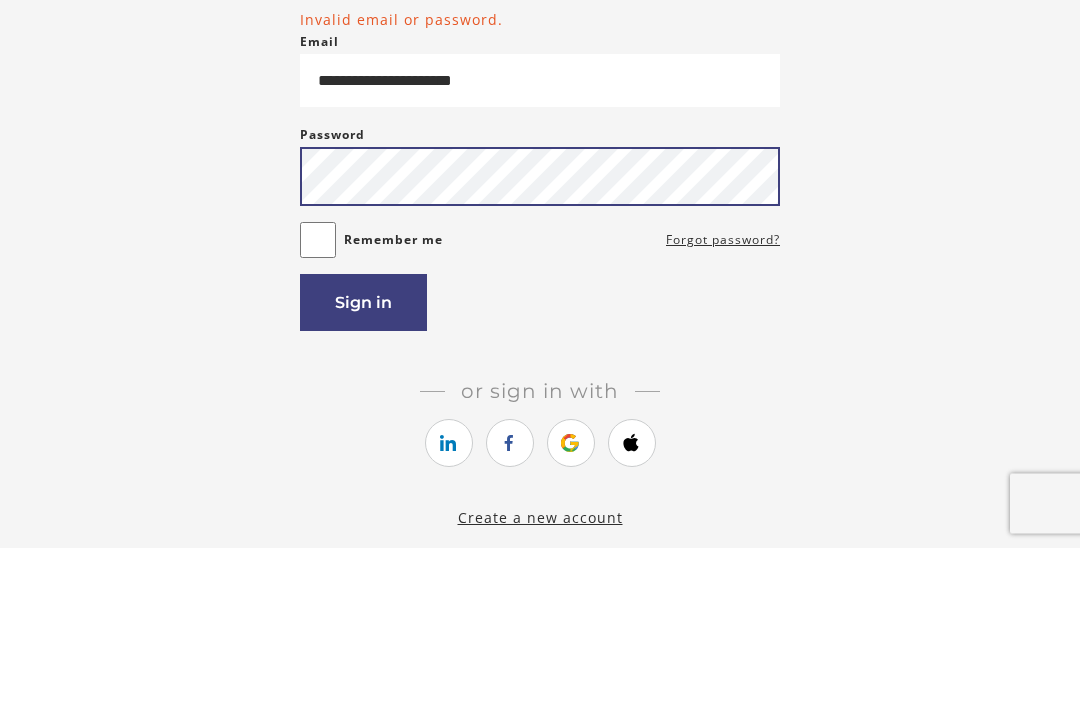 click on "Sign in" at bounding box center [363, 462] 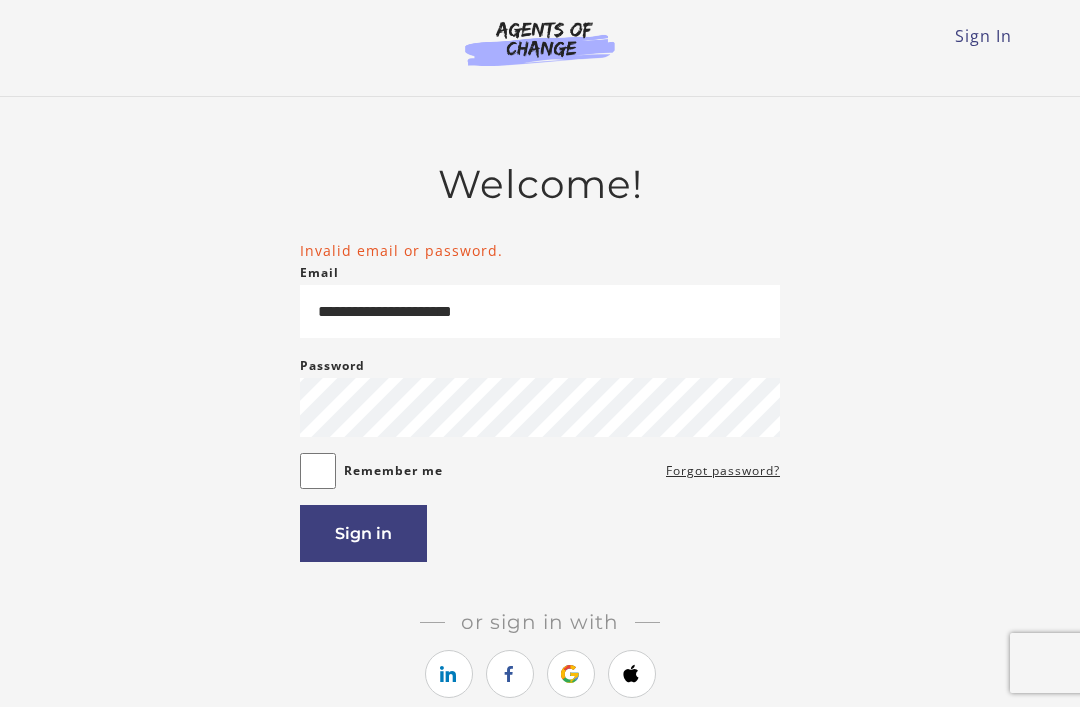 scroll, scrollTop: 0, scrollLeft: 0, axis: both 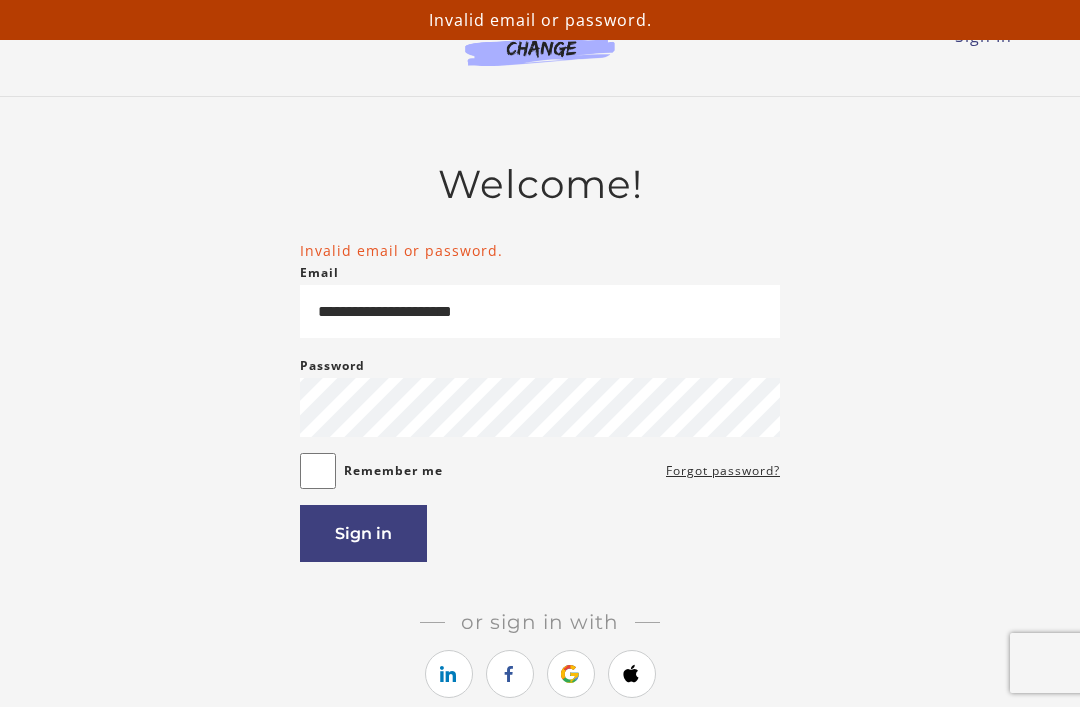 click on "**********" at bounding box center [540, 401] 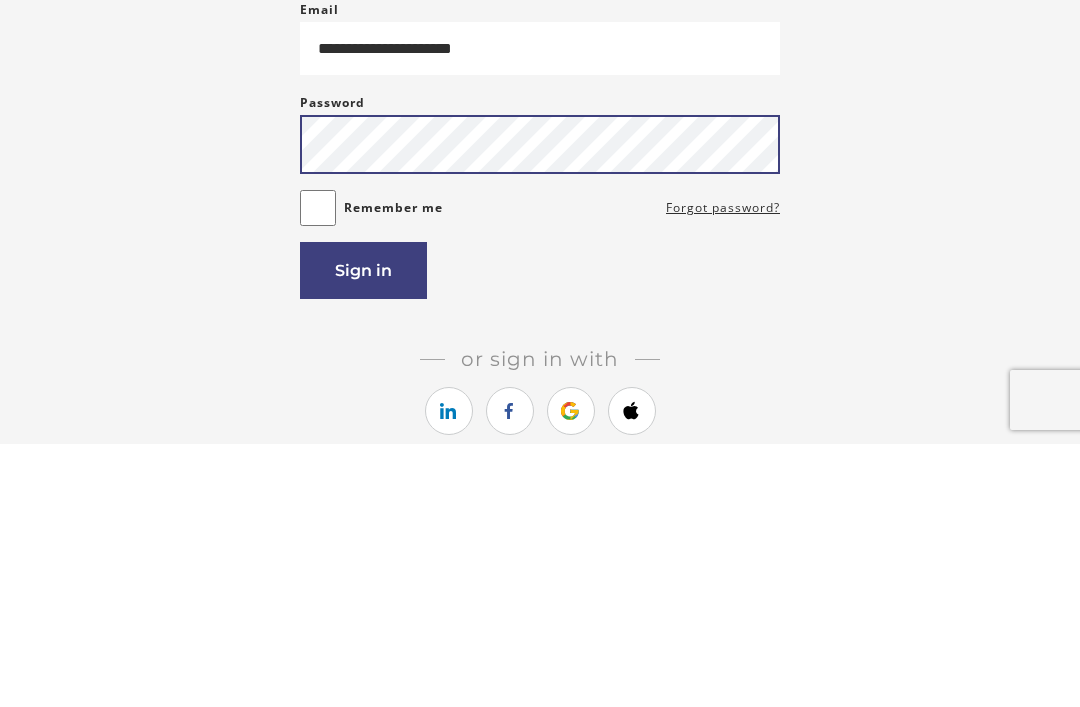 click on "Sign in" at bounding box center (363, 533) 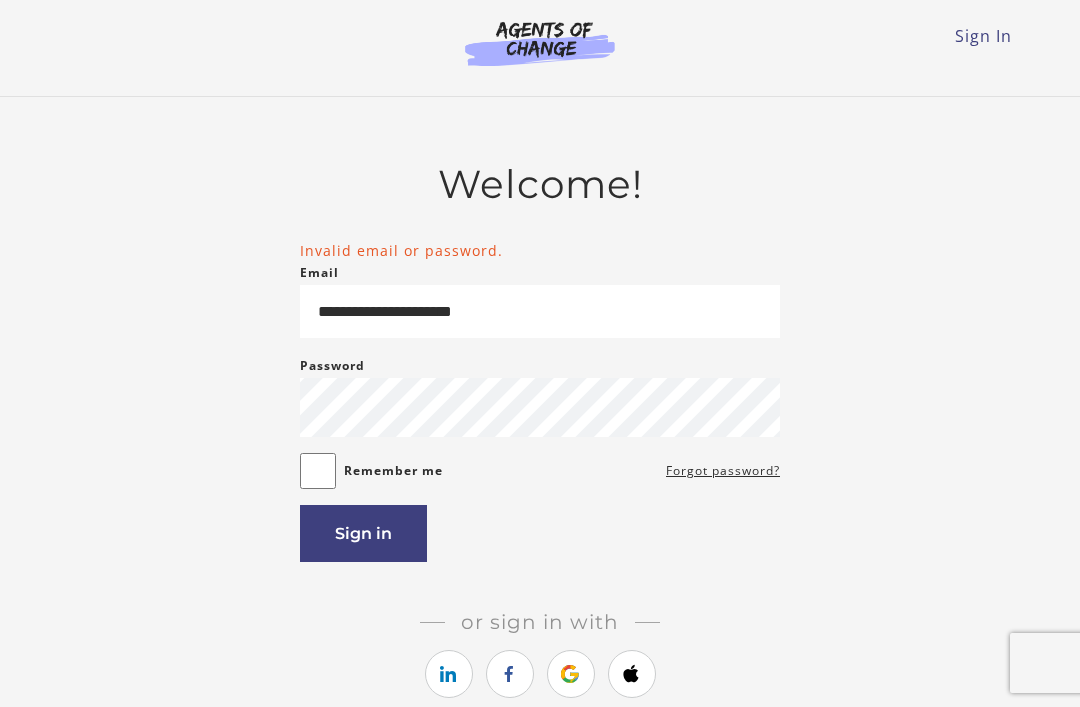 scroll, scrollTop: 0, scrollLeft: 0, axis: both 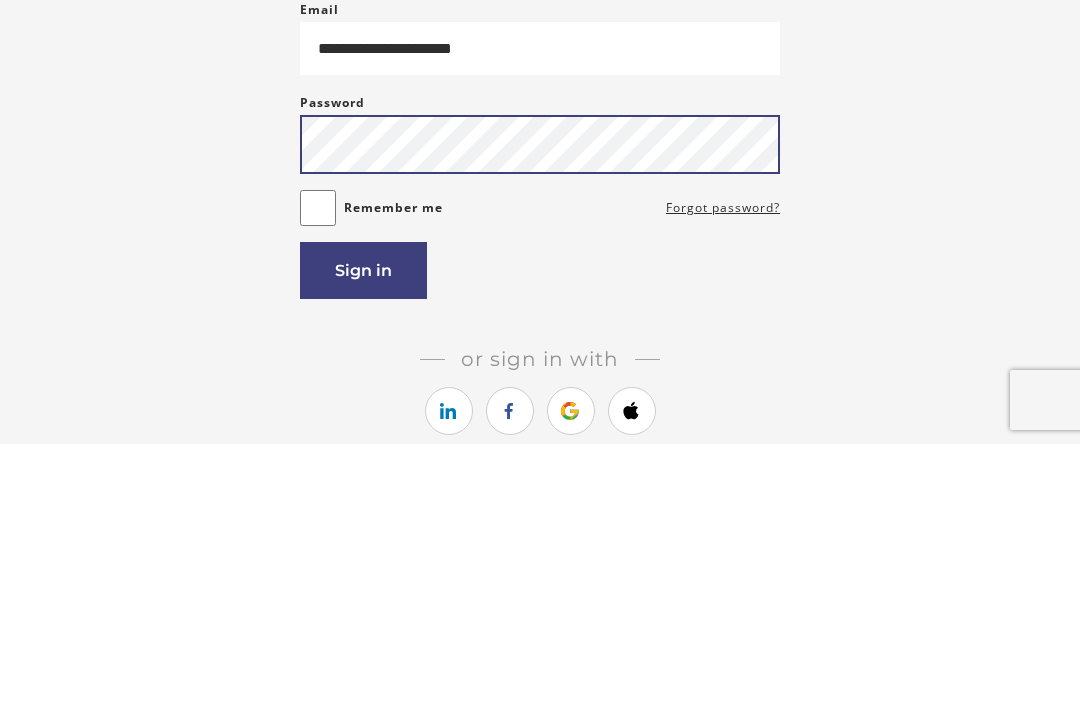 click on "Sign in" at bounding box center (363, 533) 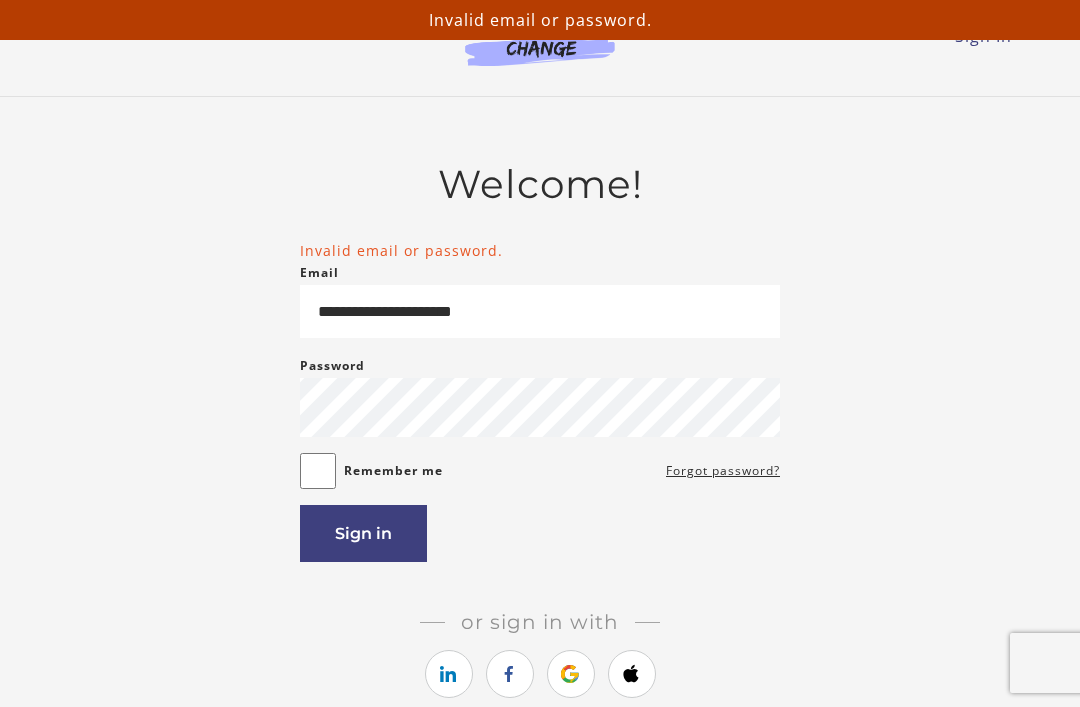 scroll, scrollTop: 0, scrollLeft: 0, axis: both 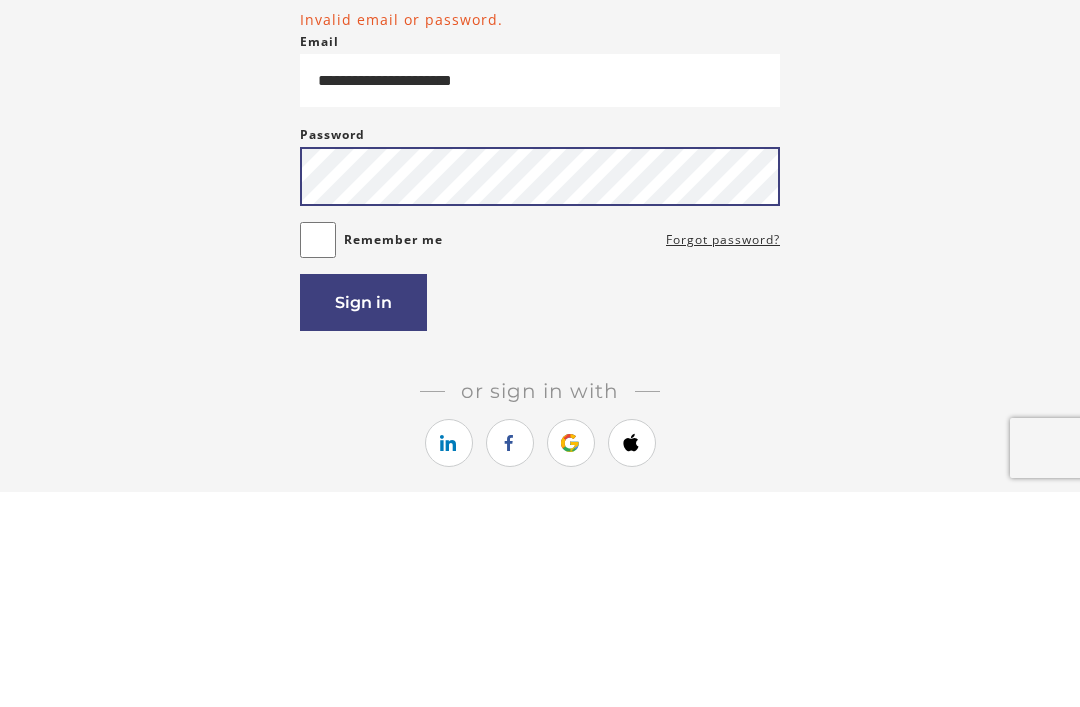 click on "Sign in" at bounding box center [363, 517] 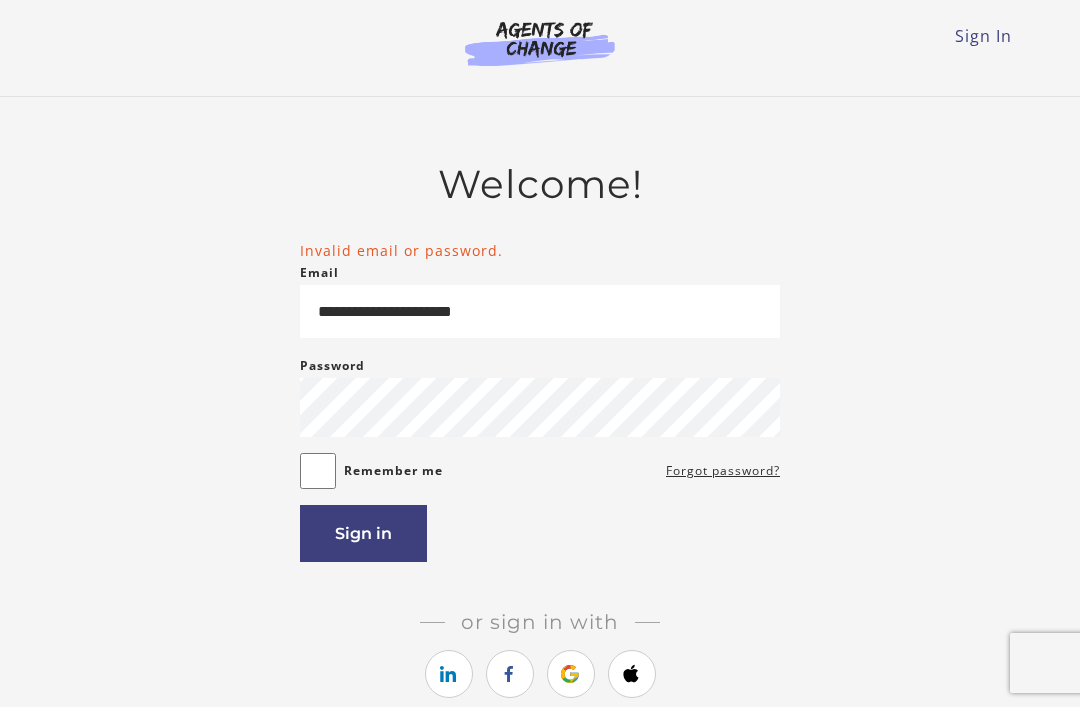 scroll, scrollTop: 0, scrollLeft: 0, axis: both 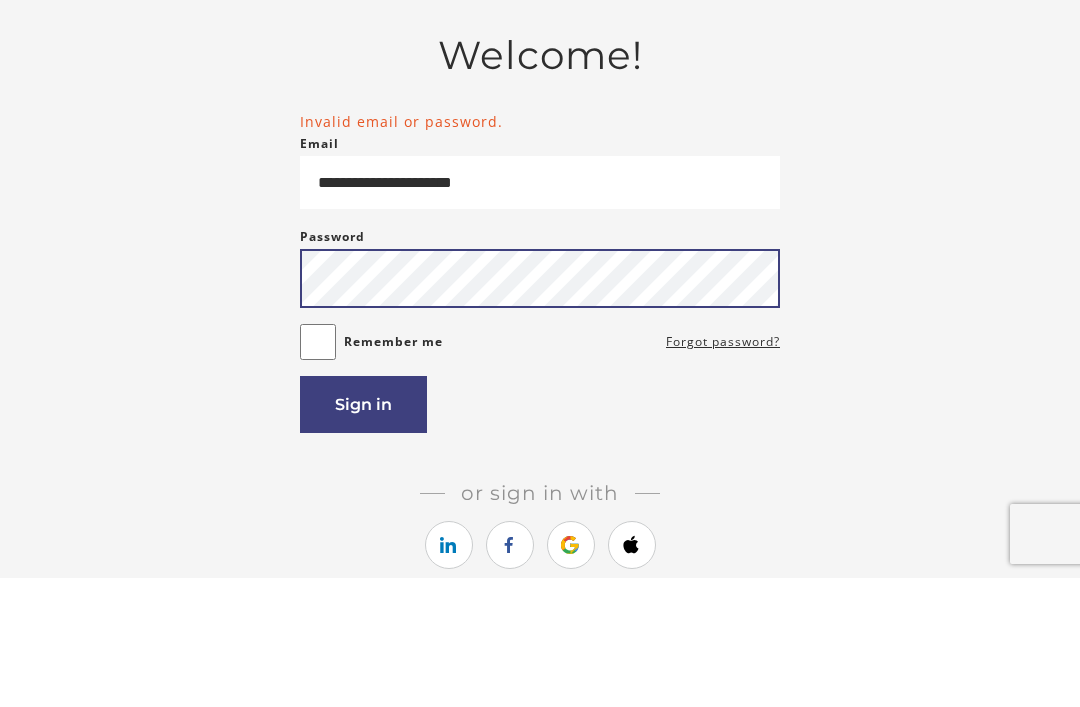 click on "Sign in" at bounding box center (363, 533) 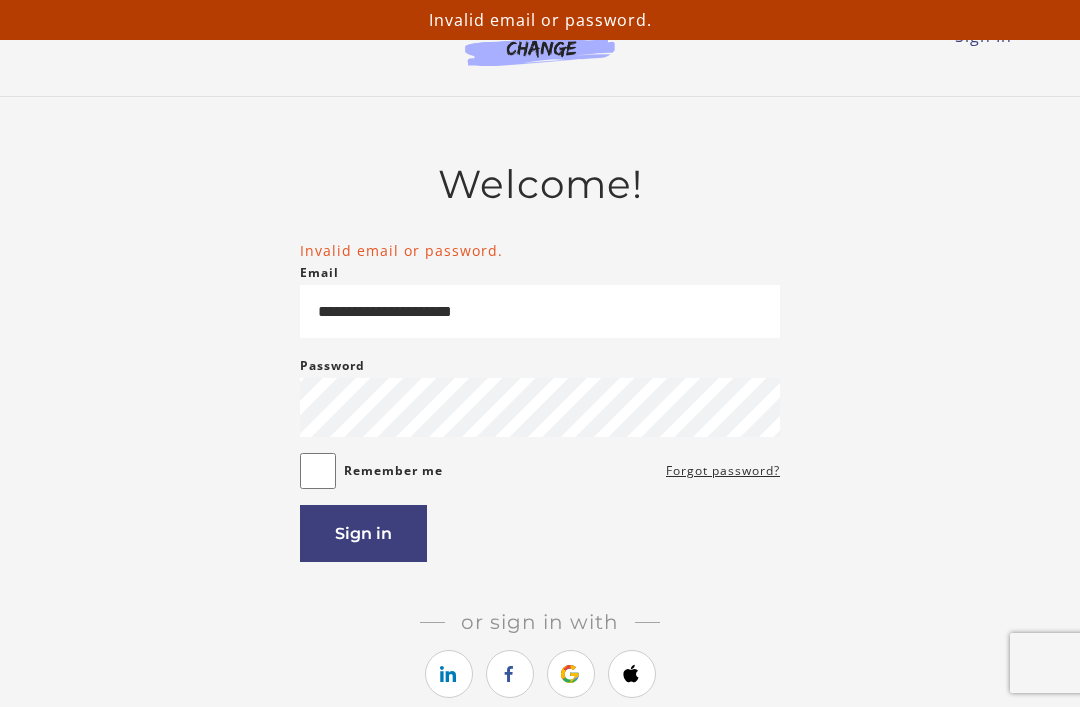 scroll, scrollTop: 0, scrollLeft: 0, axis: both 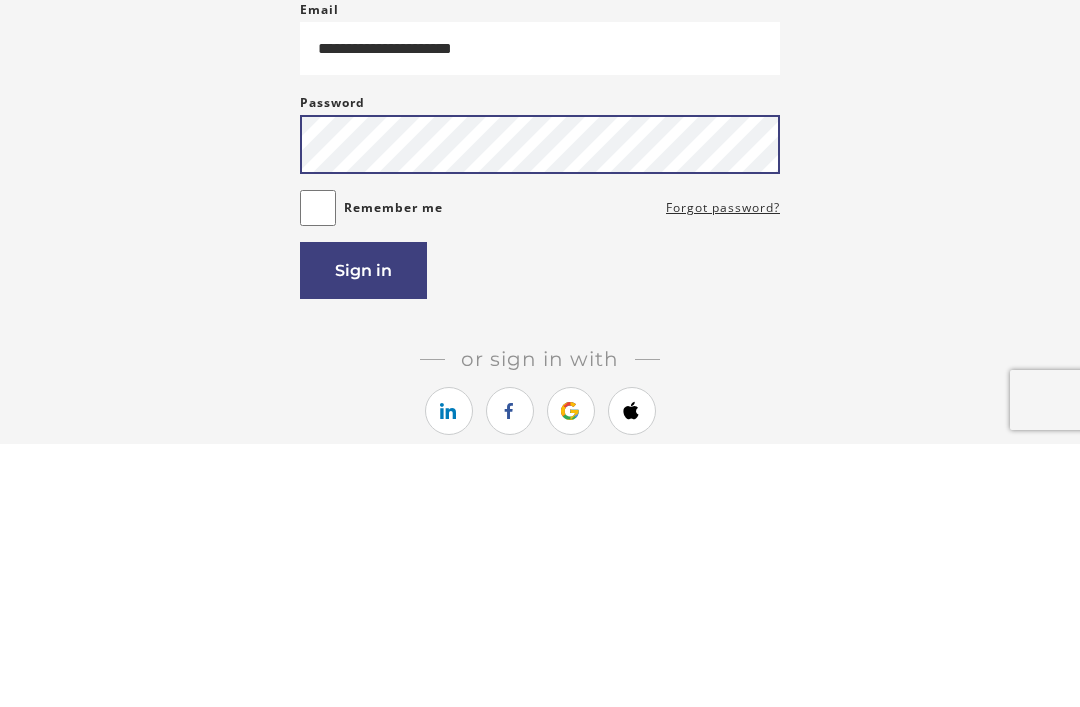 click on "Sign in" at bounding box center (363, 533) 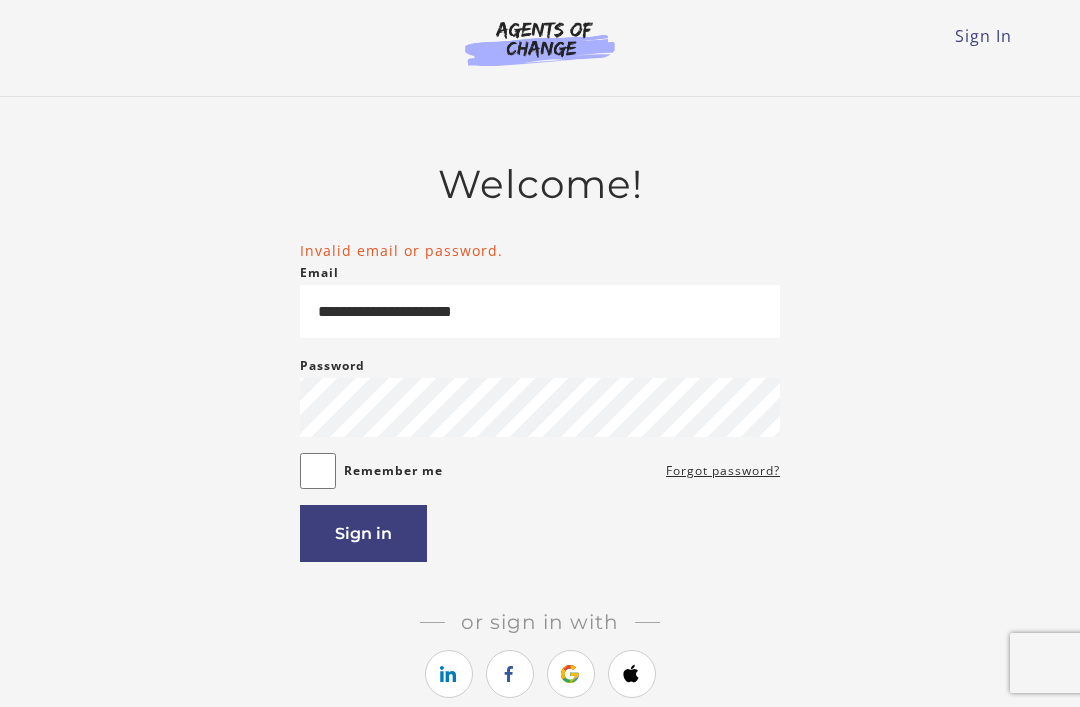 scroll, scrollTop: 0, scrollLeft: 0, axis: both 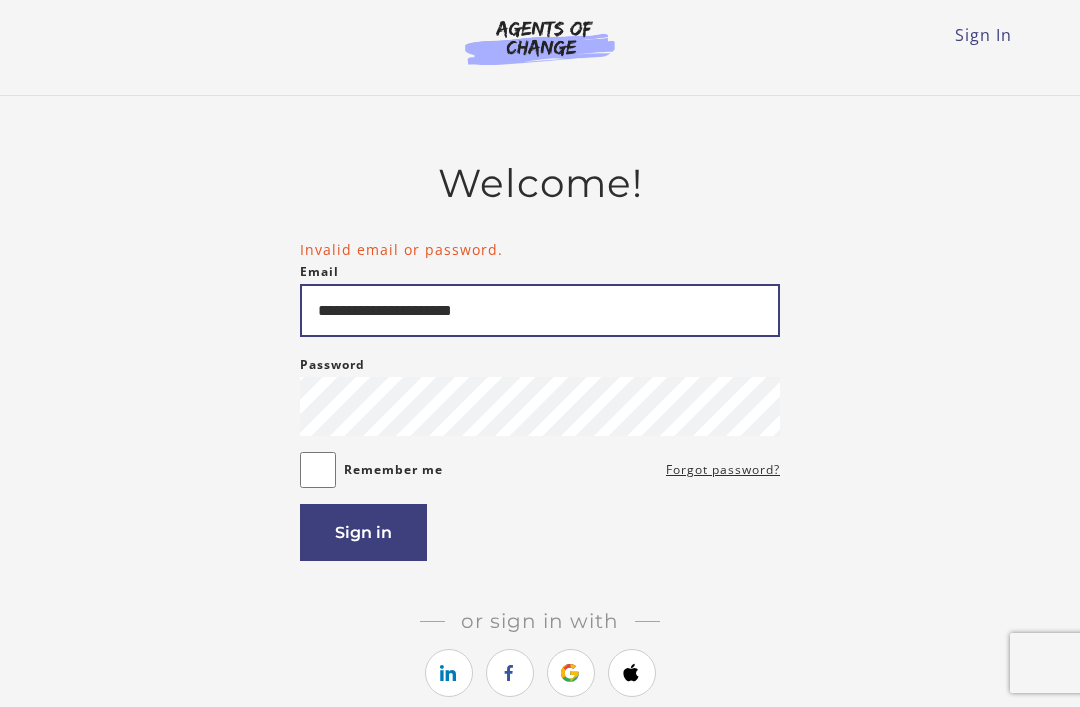 click on "**********" at bounding box center [540, 310] 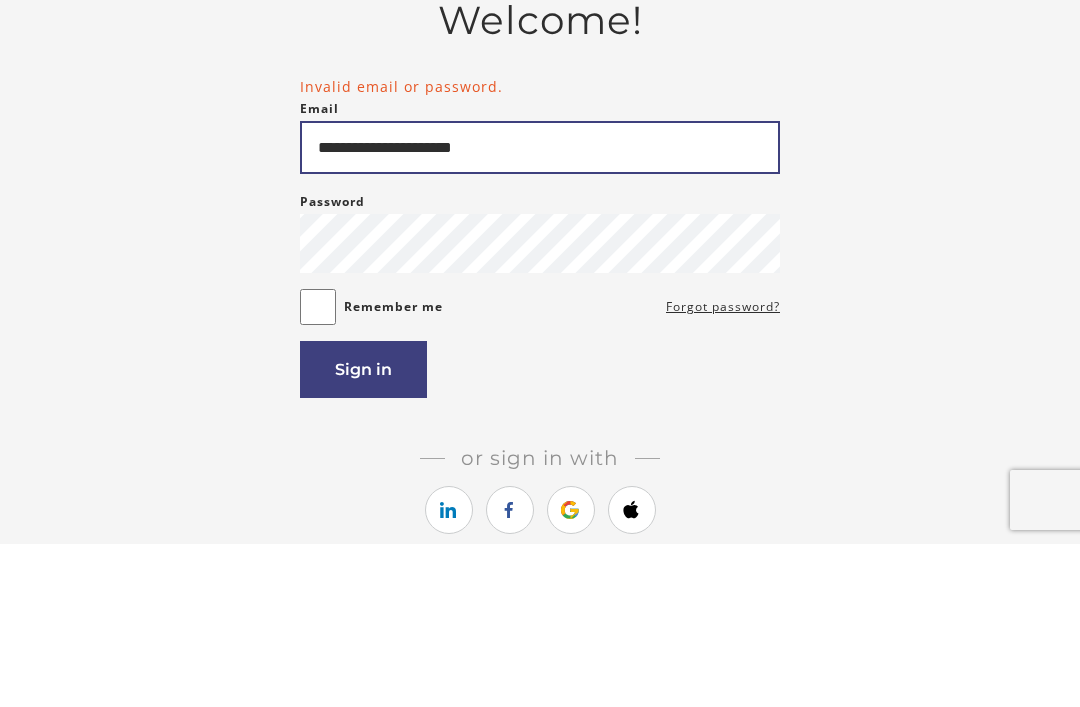 click on "**********" at bounding box center [540, 310] 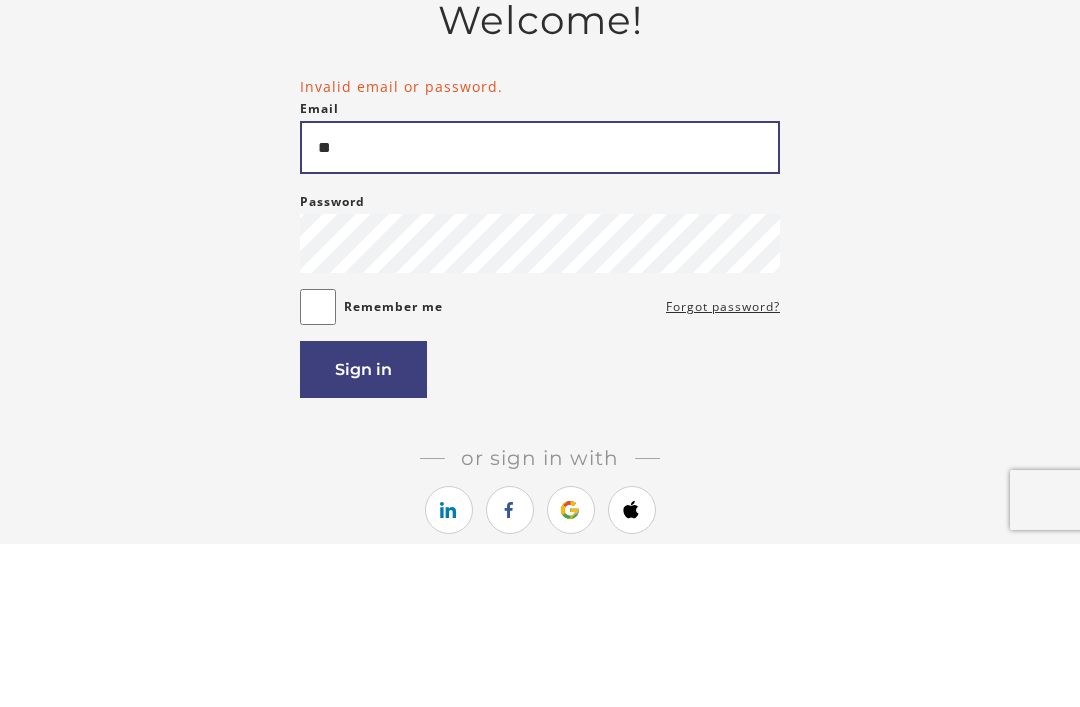 type on "*" 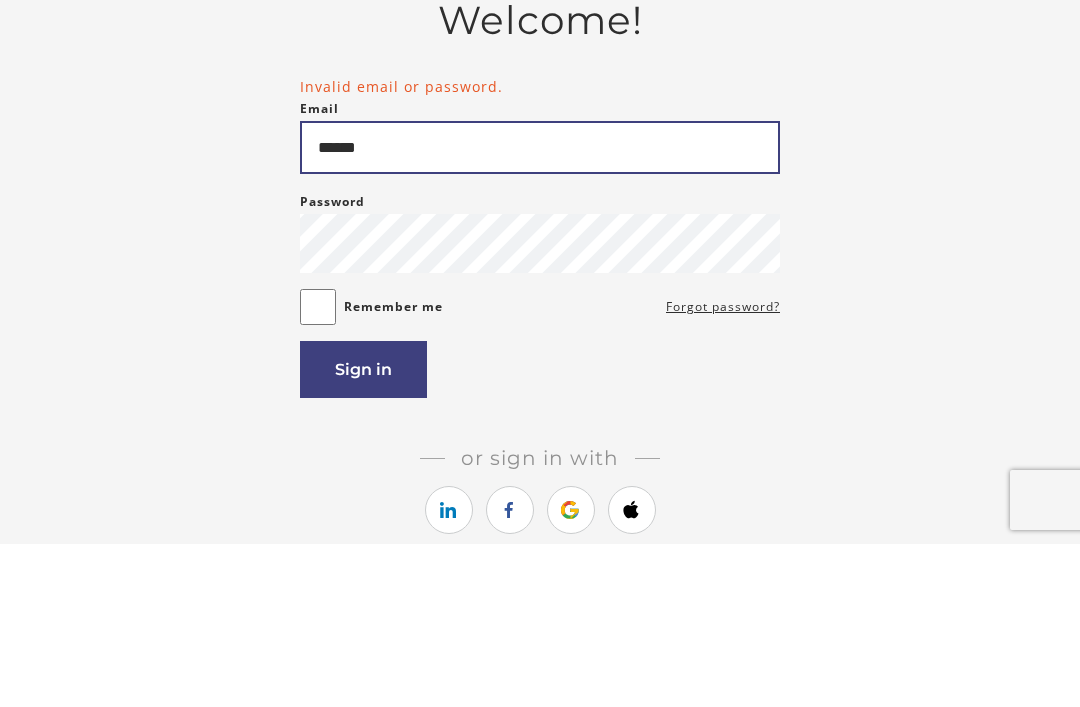 click on "Sign in" at bounding box center (363, 532) 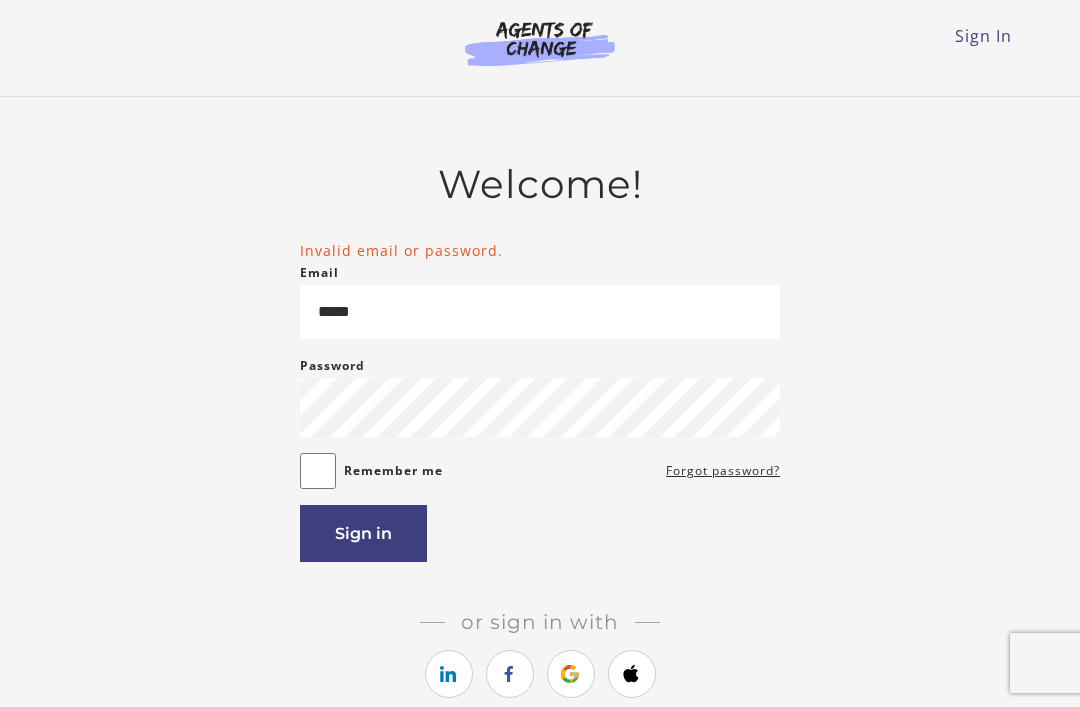 scroll, scrollTop: 0, scrollLeft: 0, axis: both 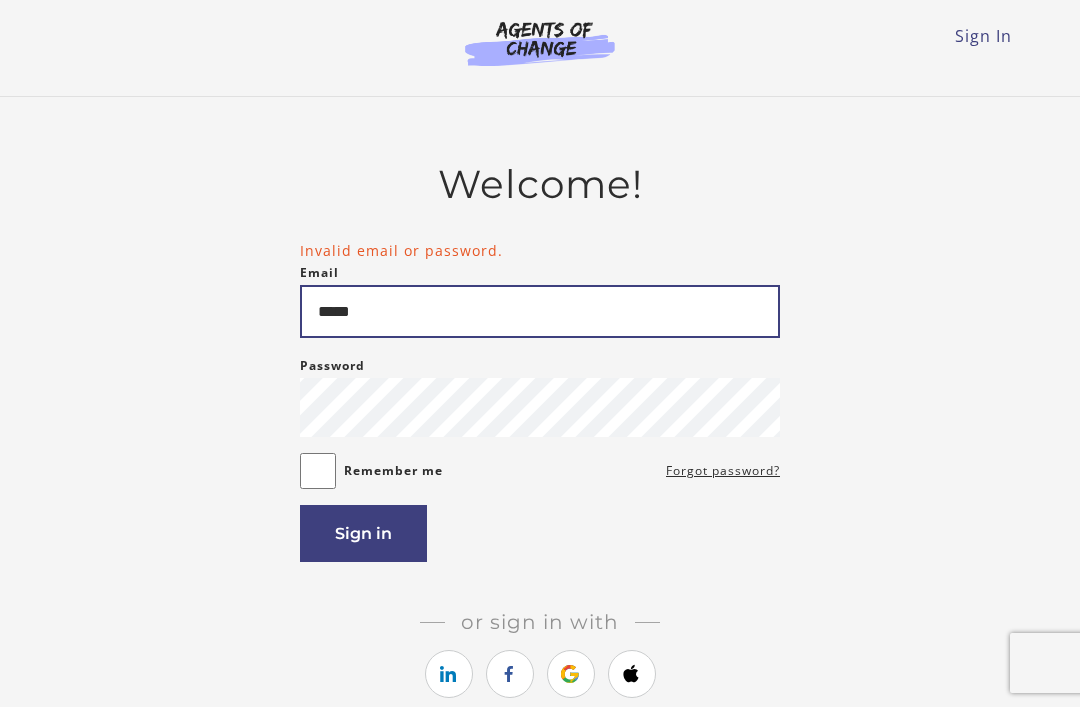 click on "*****" at bounding box center (540, 311) 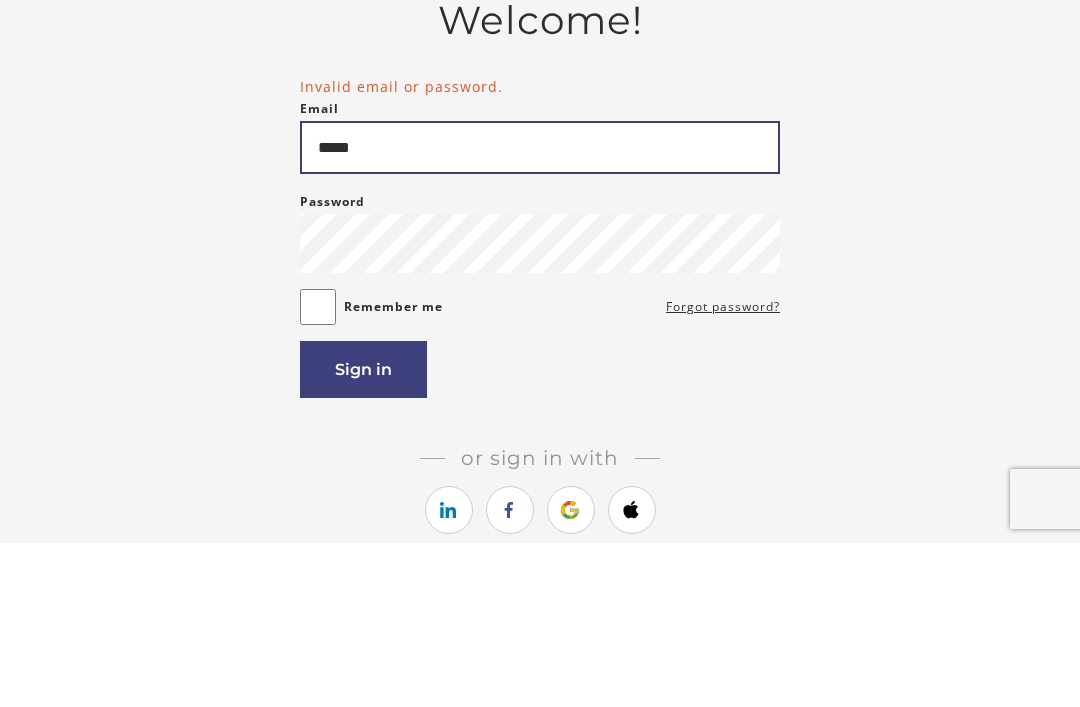 click on "*****" at bounding box center [540, 311] 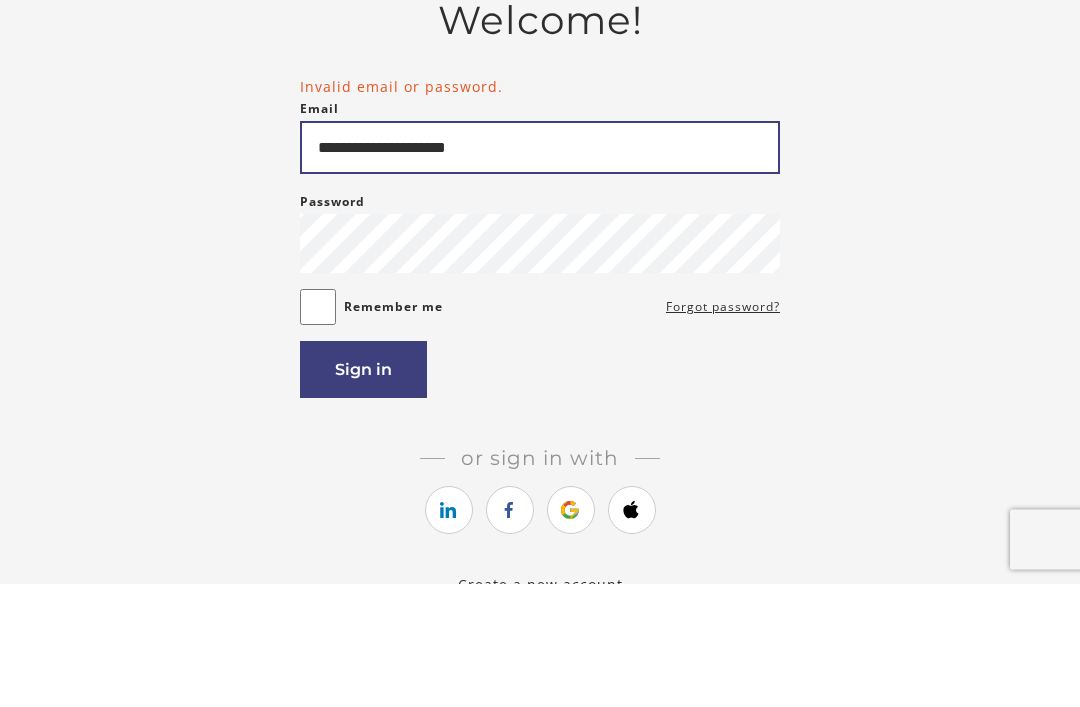 scroll, scrollTop: 51, scrollLeft: 0, axis: vertical 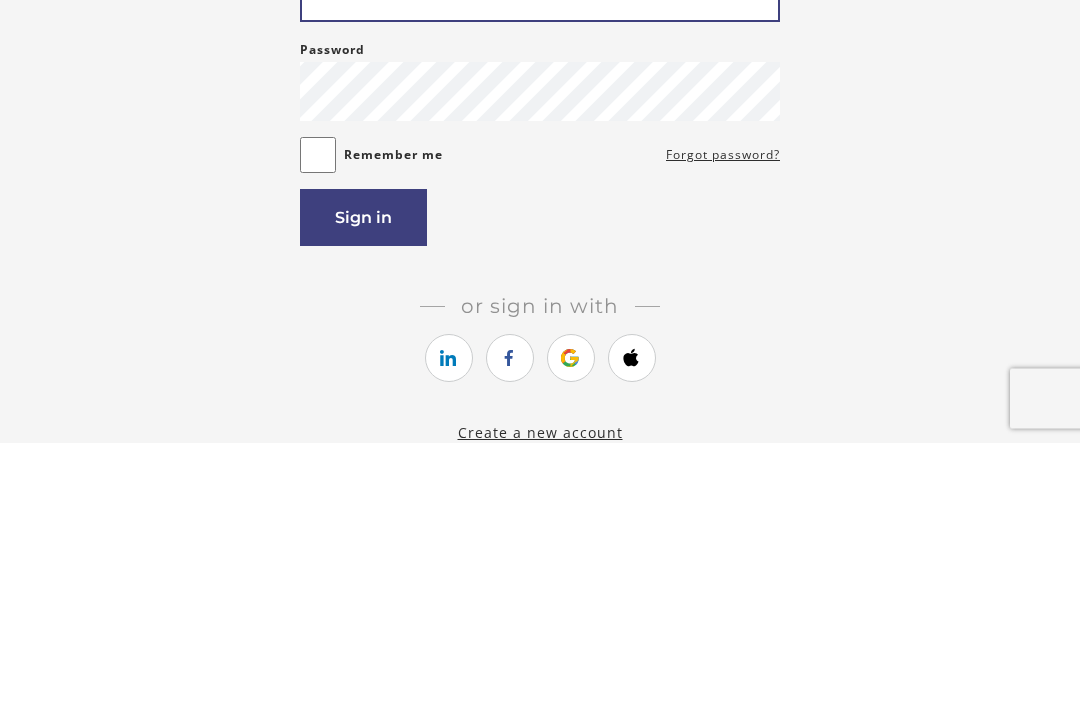 type on "**********" 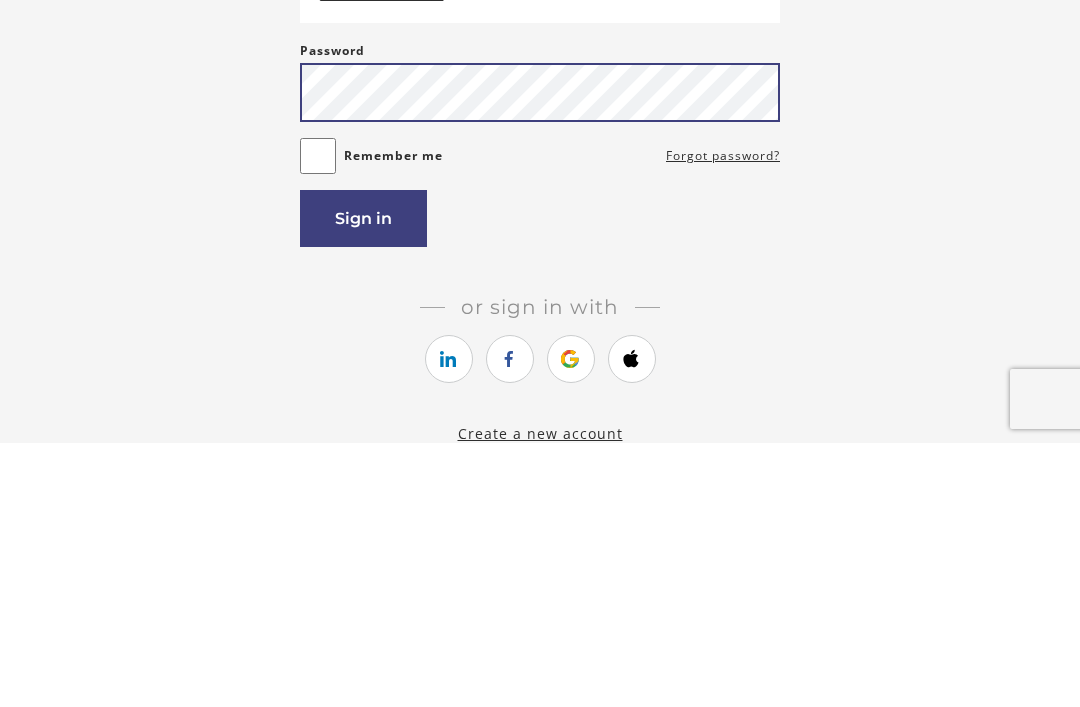 click on "Sign in" at bounding box center [363, 482] 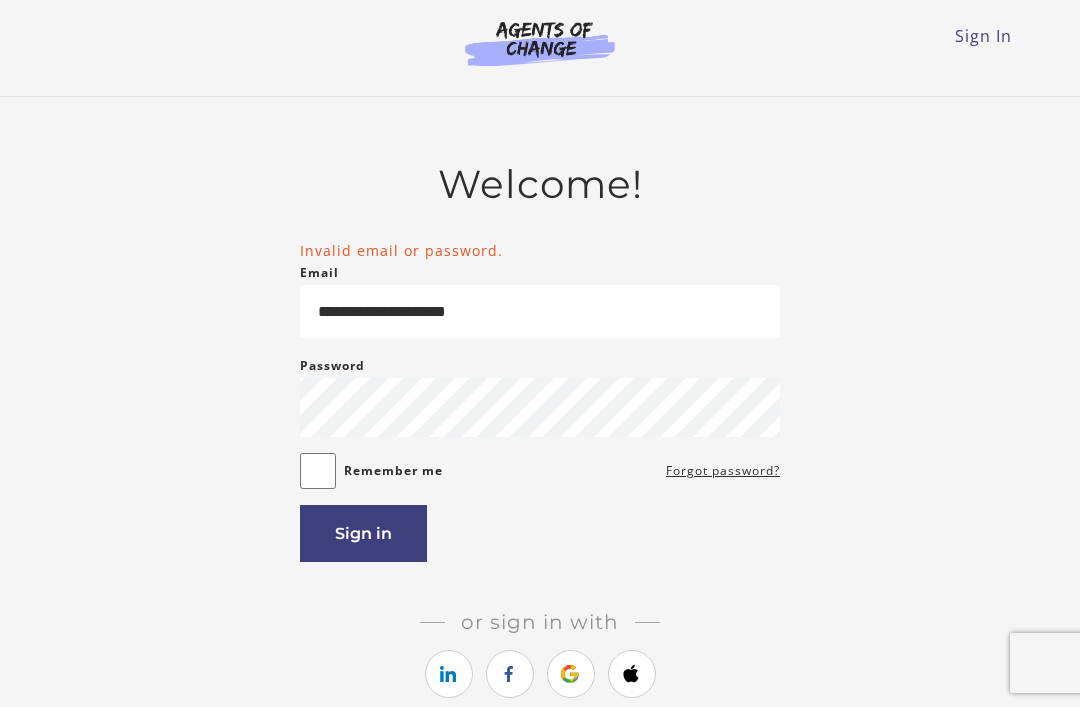scroll, scrollTop: 1, scrollLeft: 0, axis: vertical 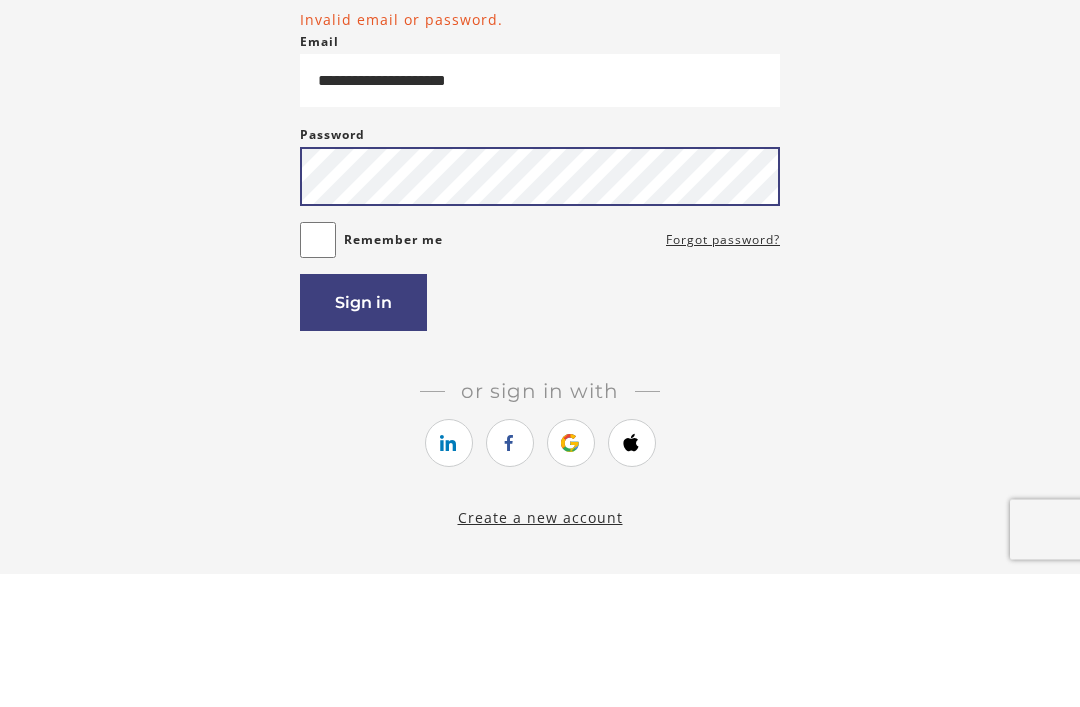 click on "Sign in" at bounding box center (363, 436) 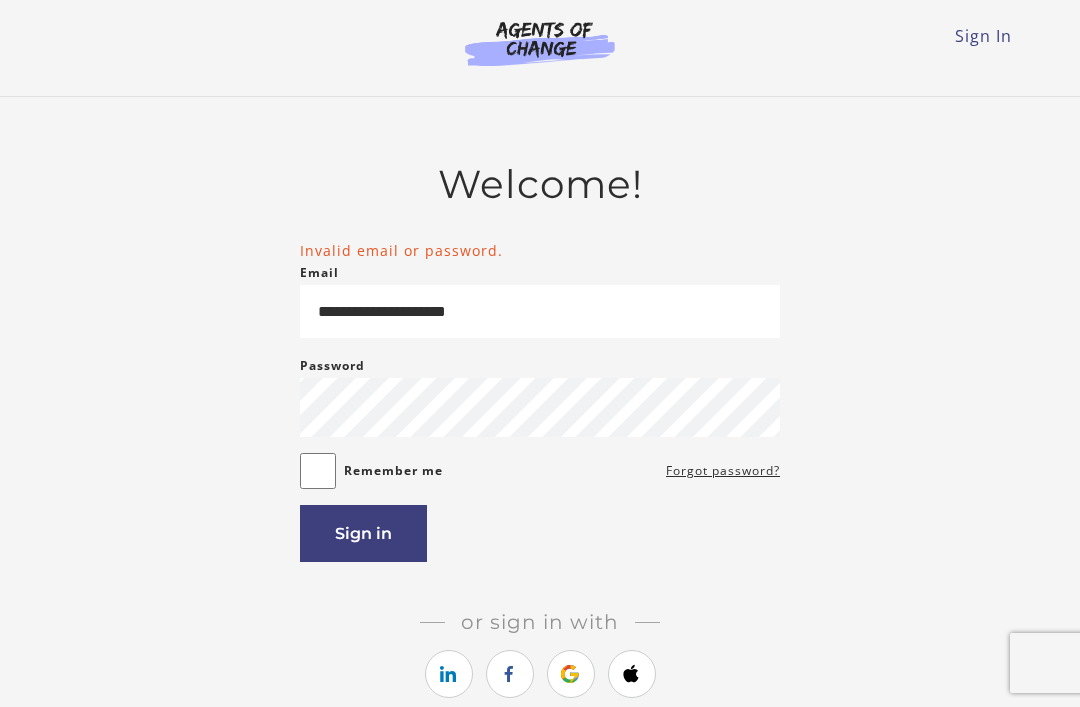 scroll, scrollTop: 0, scrollLeft: 0, axis: both 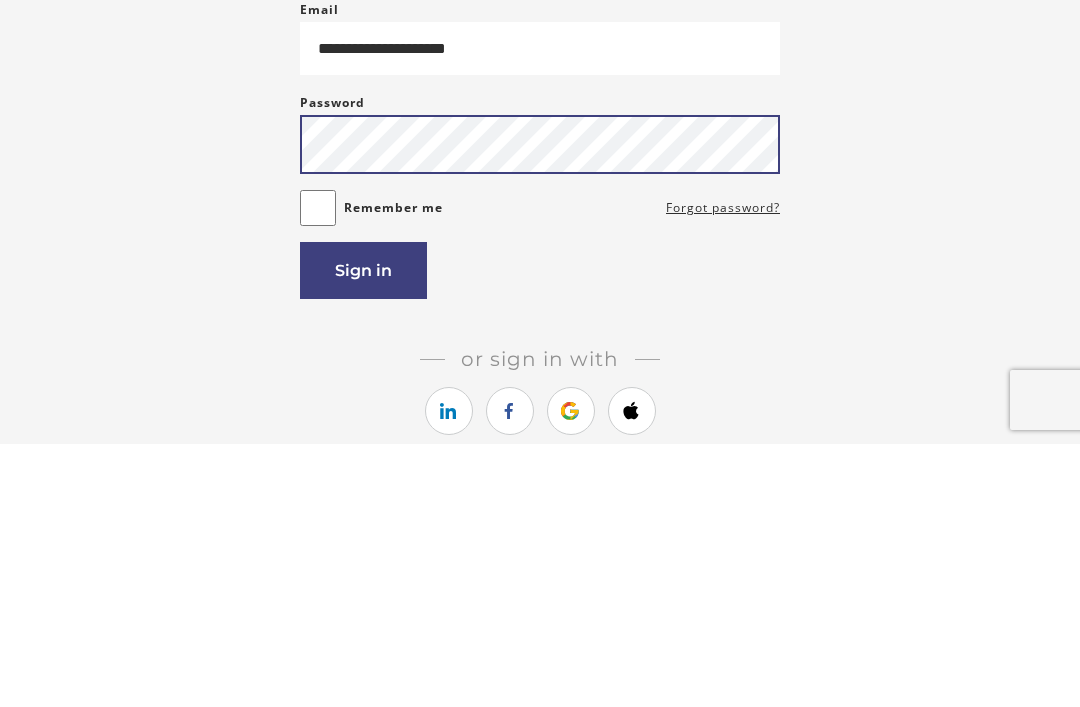 click on "Sign in" at bounding box center [363, 533] 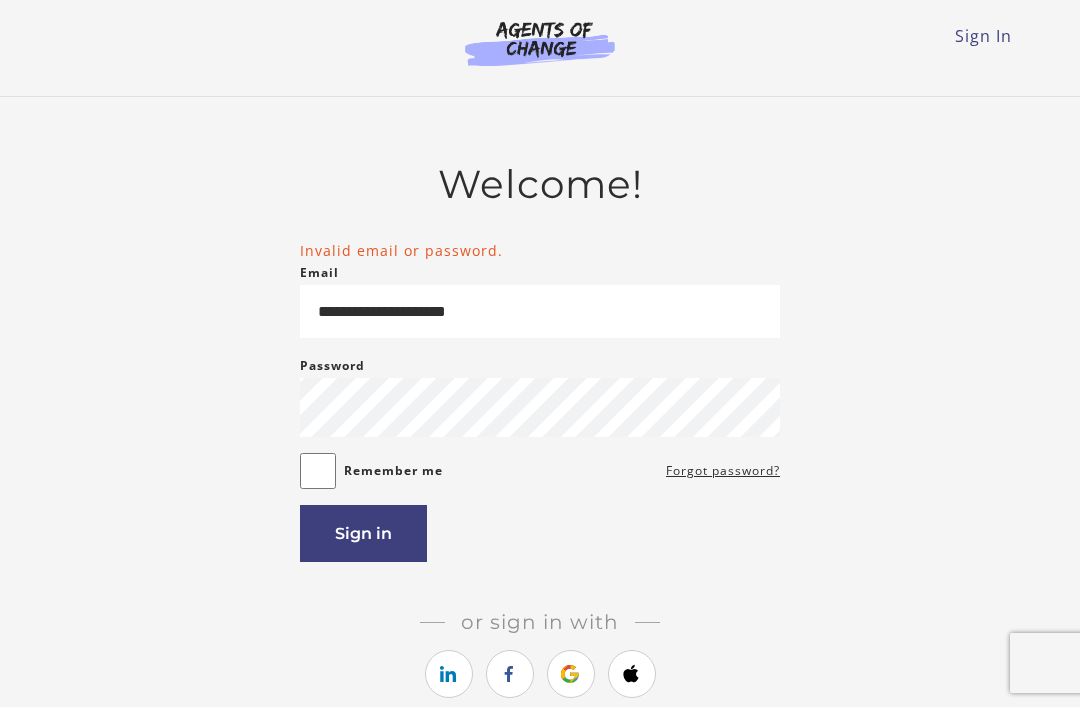 scroll, scrollTop: 0, scrollLeft: 0, axis: both 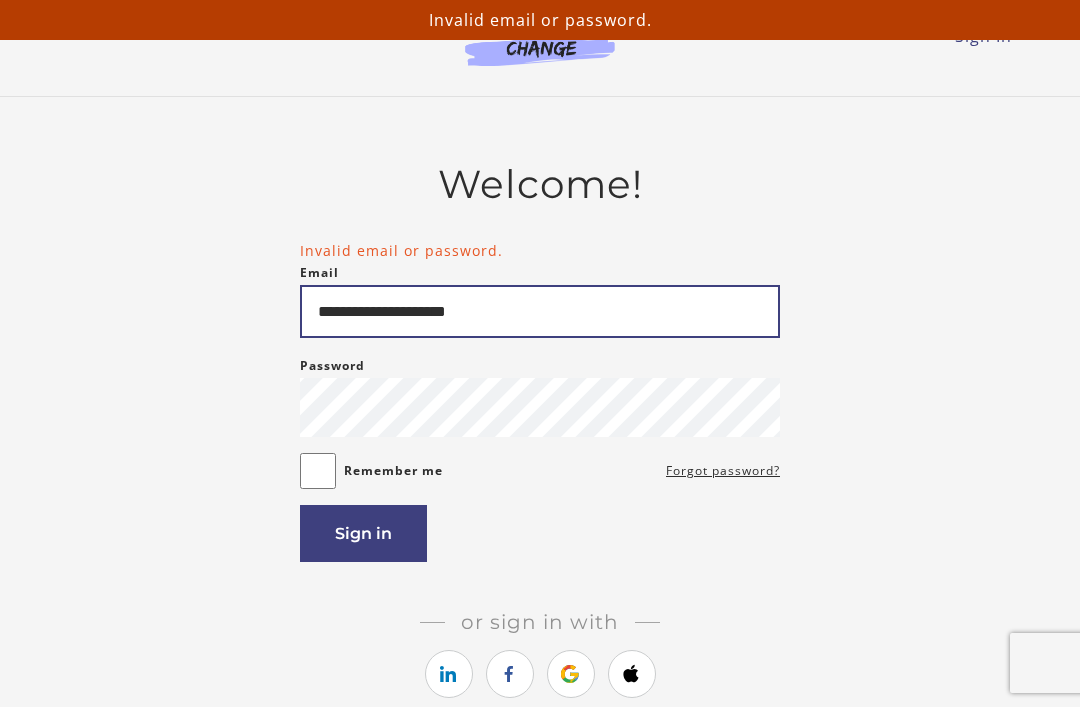 click on "**********" at bounding box center [540, 311] 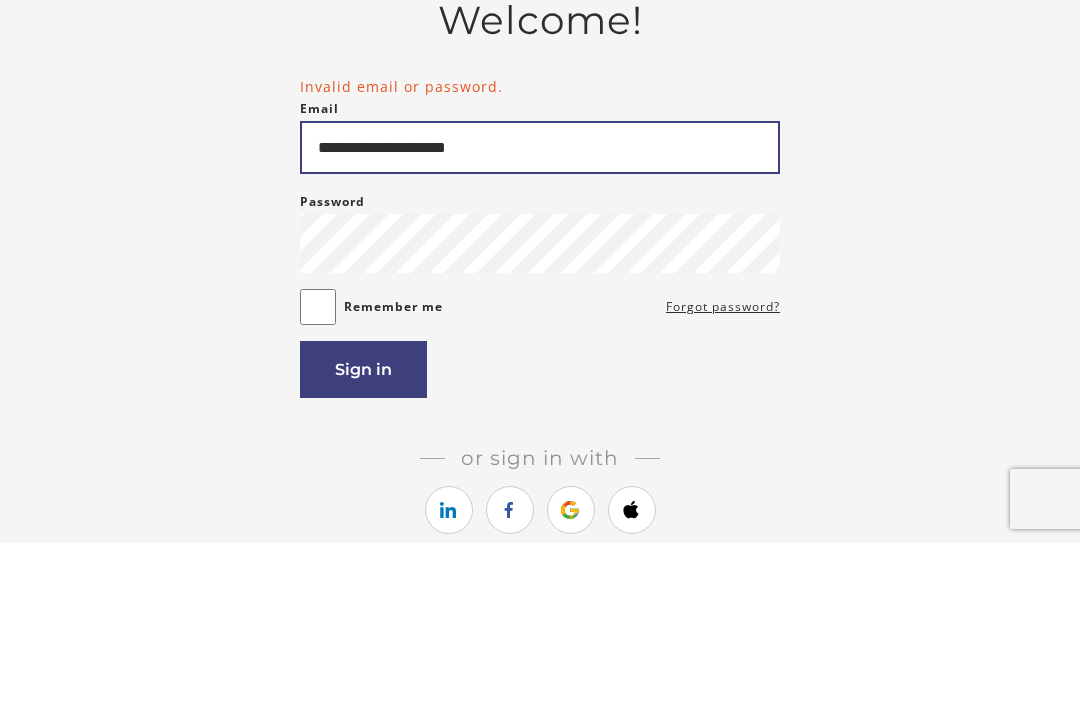 click on "**********" at bounding box center [540, 311] 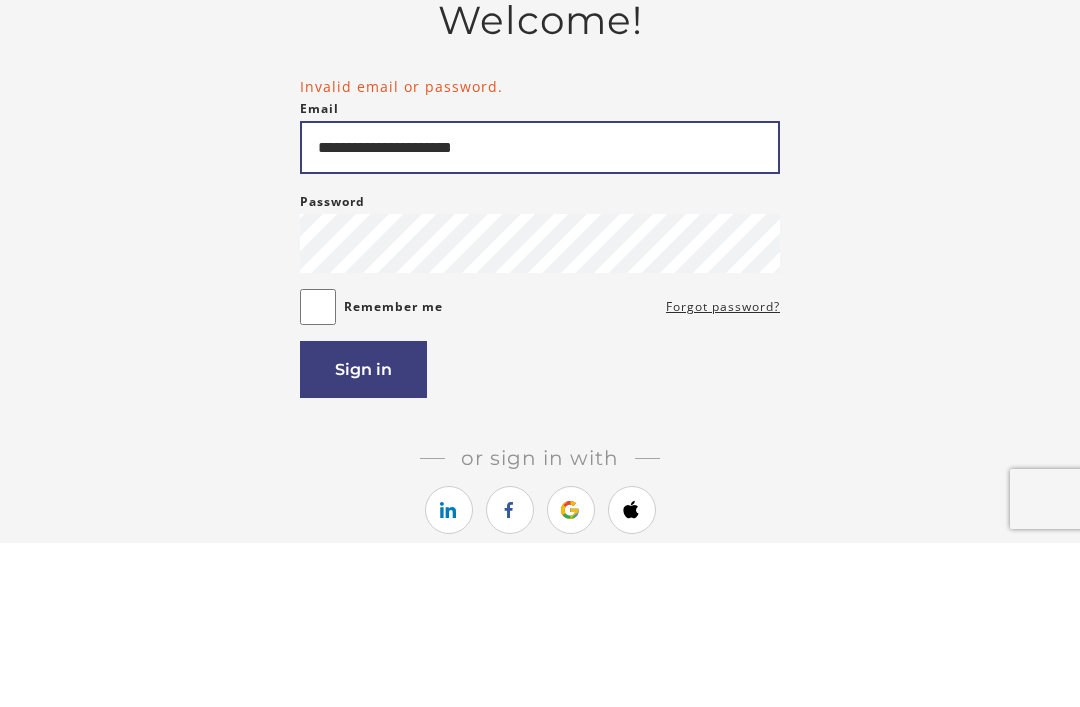 type on "**********" 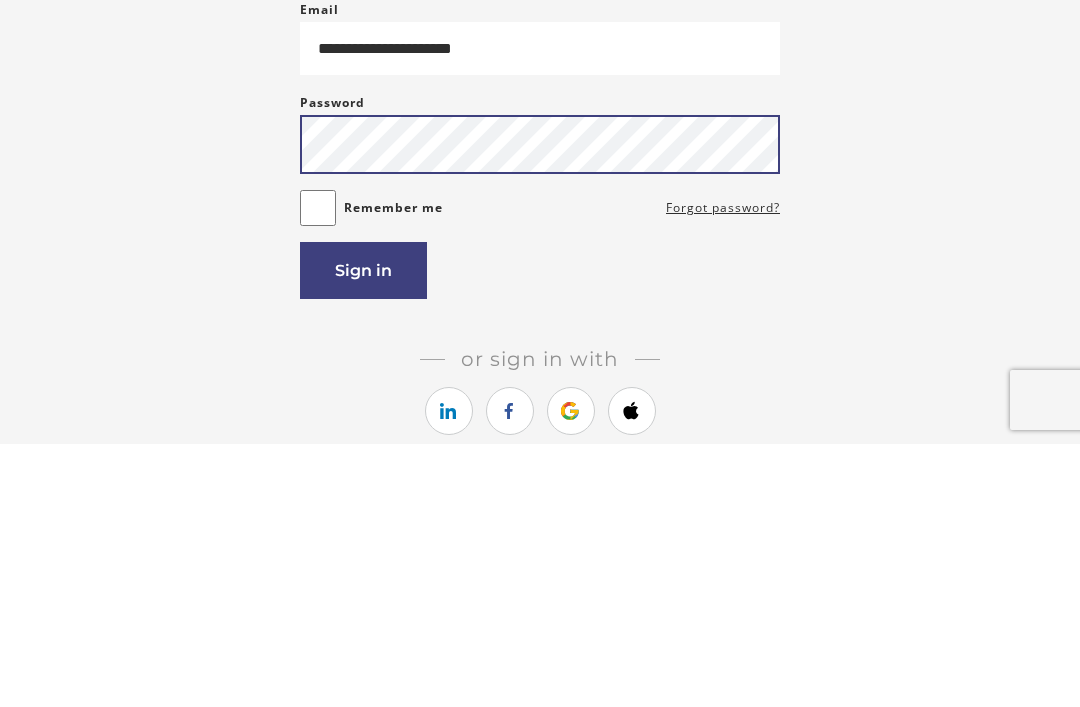 click on "Sign in" at bounding box center [363, 533] 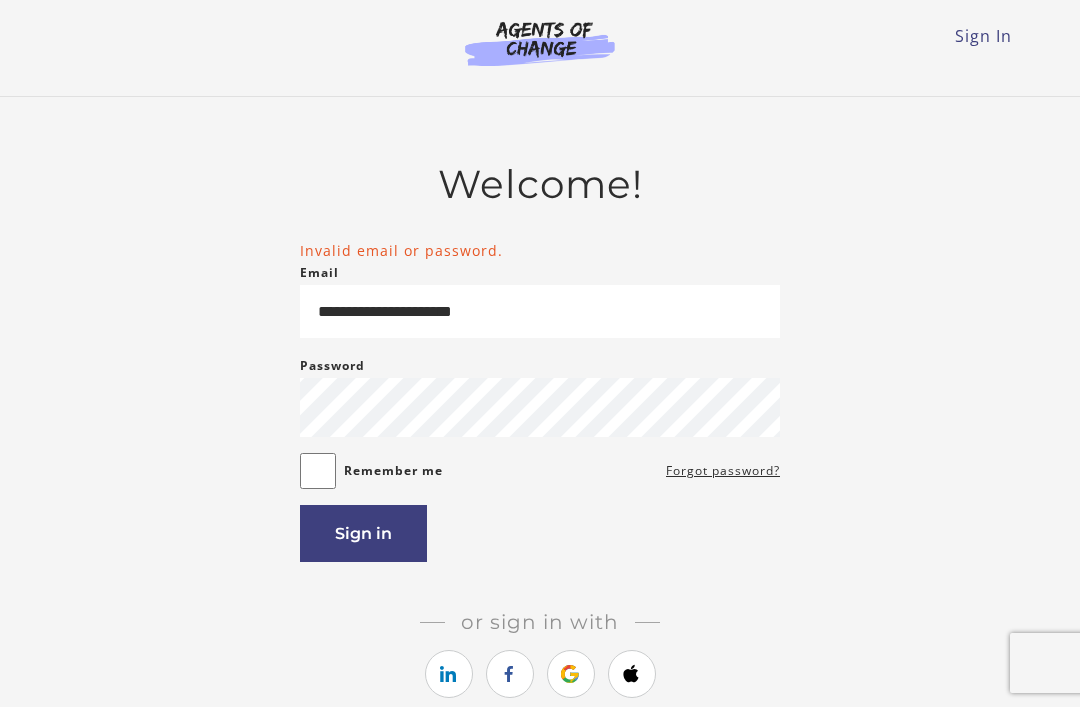 scroll, scrollTop: 0, scrollLeft: 0, axis: both 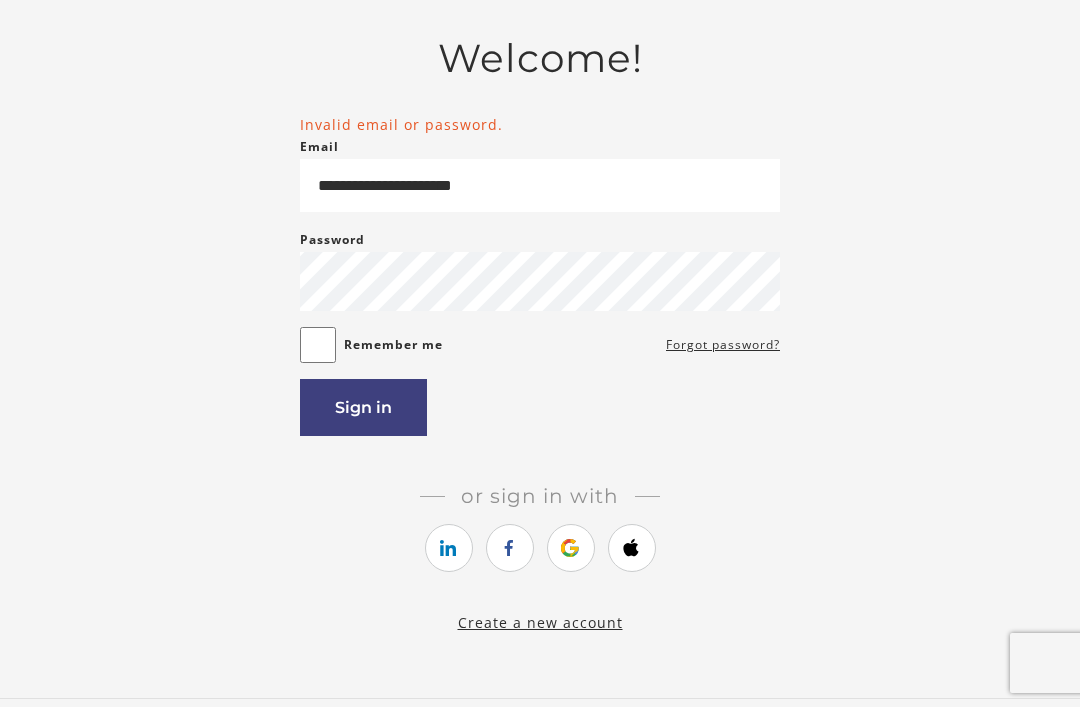 click at bounding box center (570, 548) 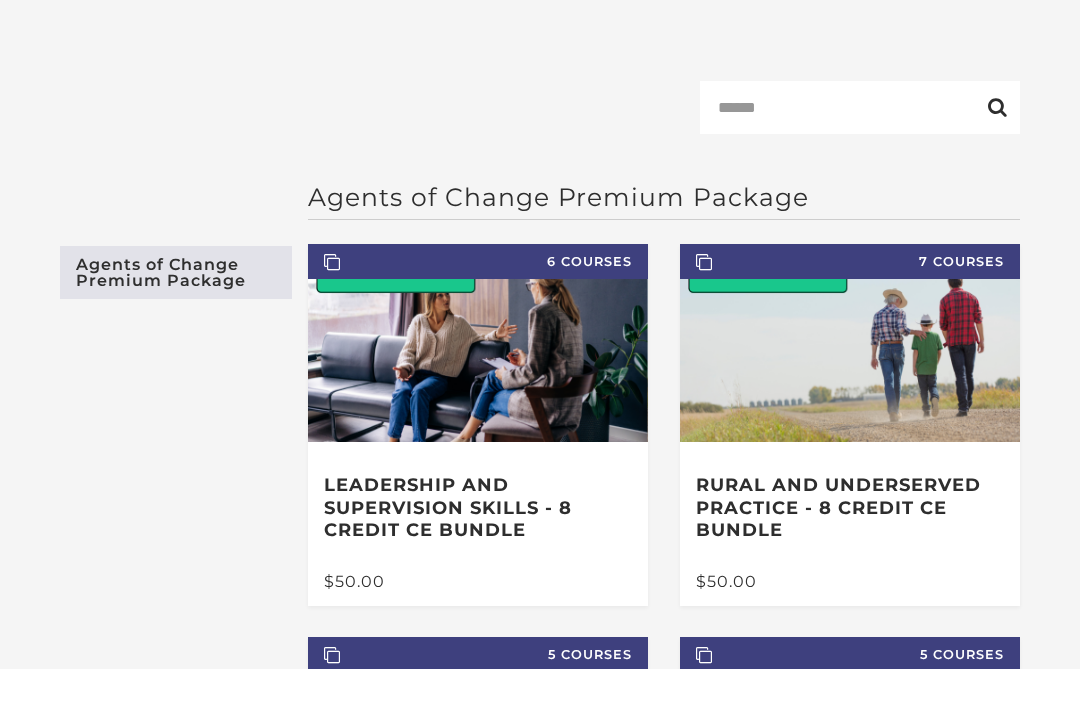 scroll, scrollTop: 332, scrollLeft: 0, axis: vertical 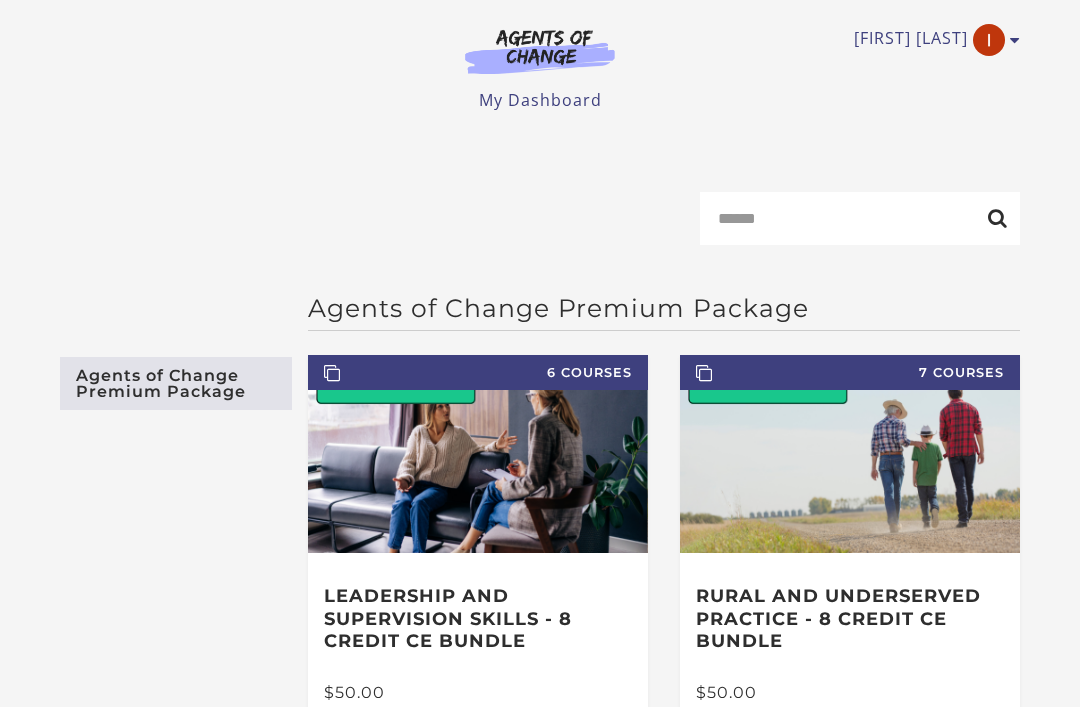 click at bounding box center (989, 40) 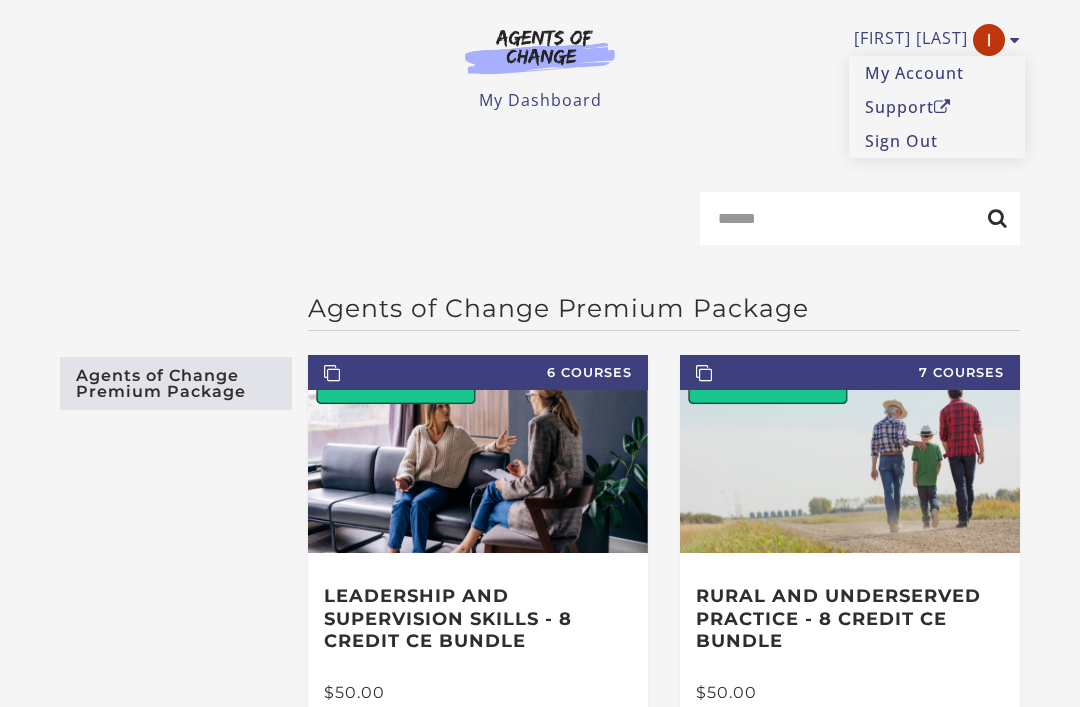 click on "My Account" at bounding box center (937, 73) 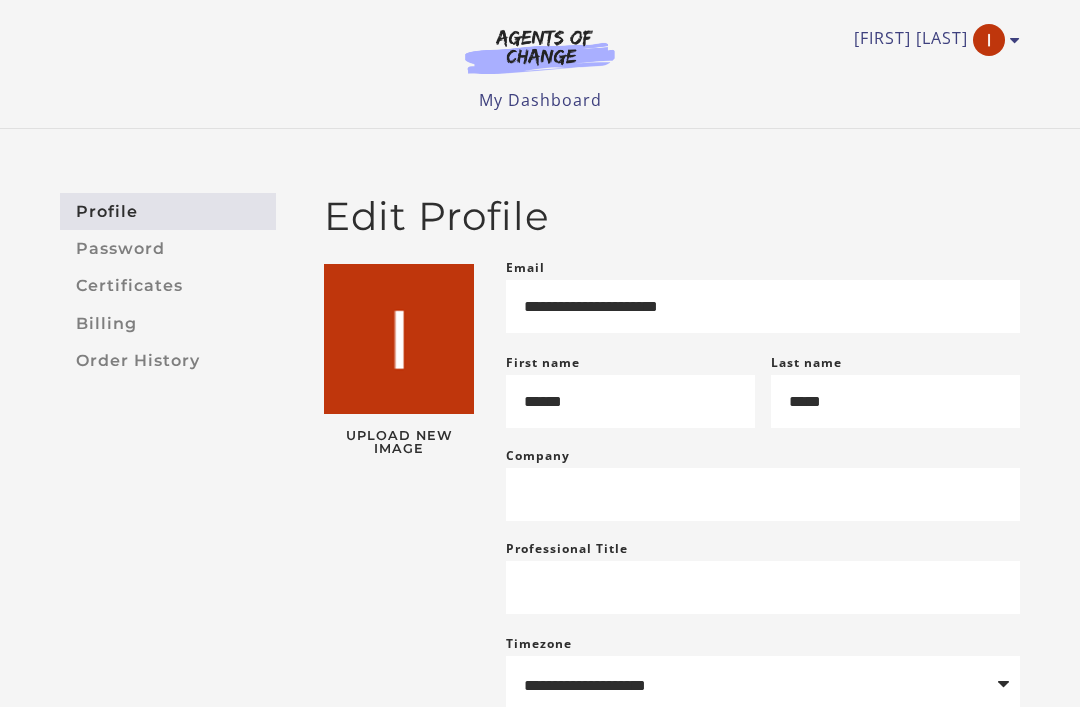 scroll, scrollTop: 0, scrollLeft: 0, axis: both 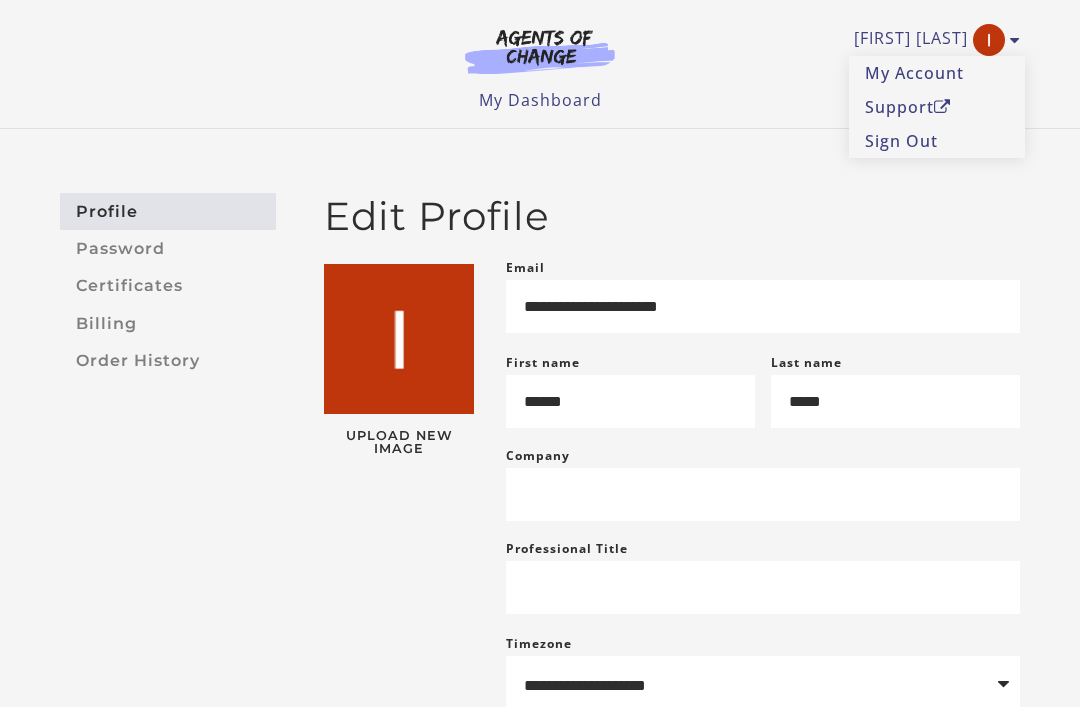 click at bounding box center [540, 51] 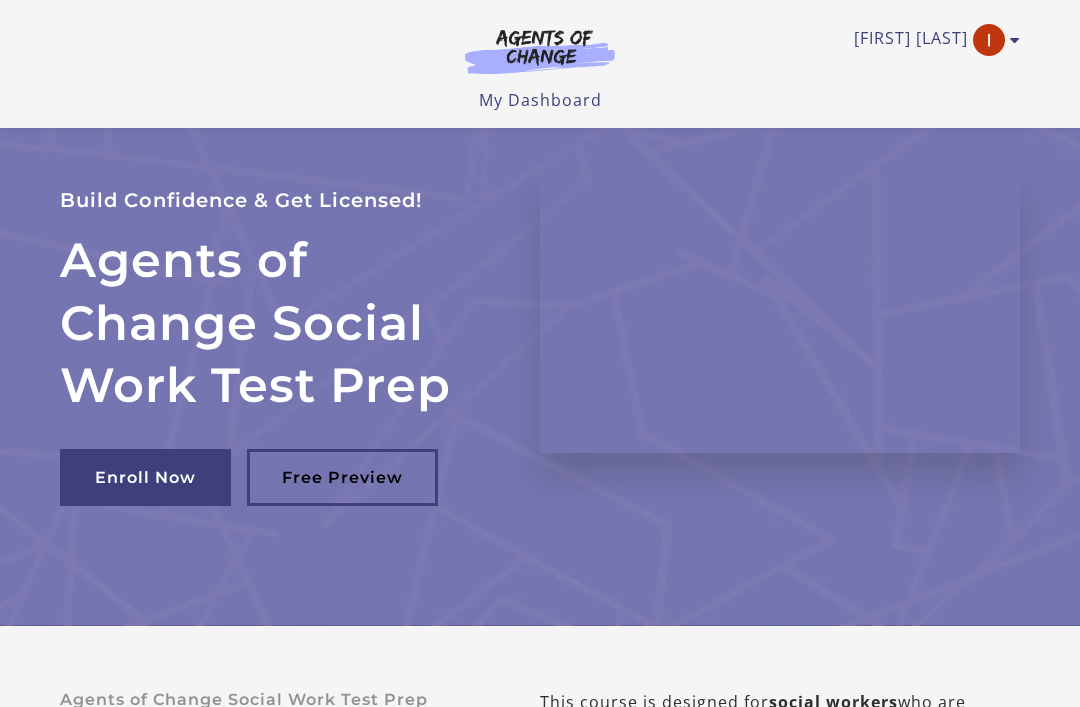 scroll, scrollTop: 10, scrollLeft: 0, axis: vertical 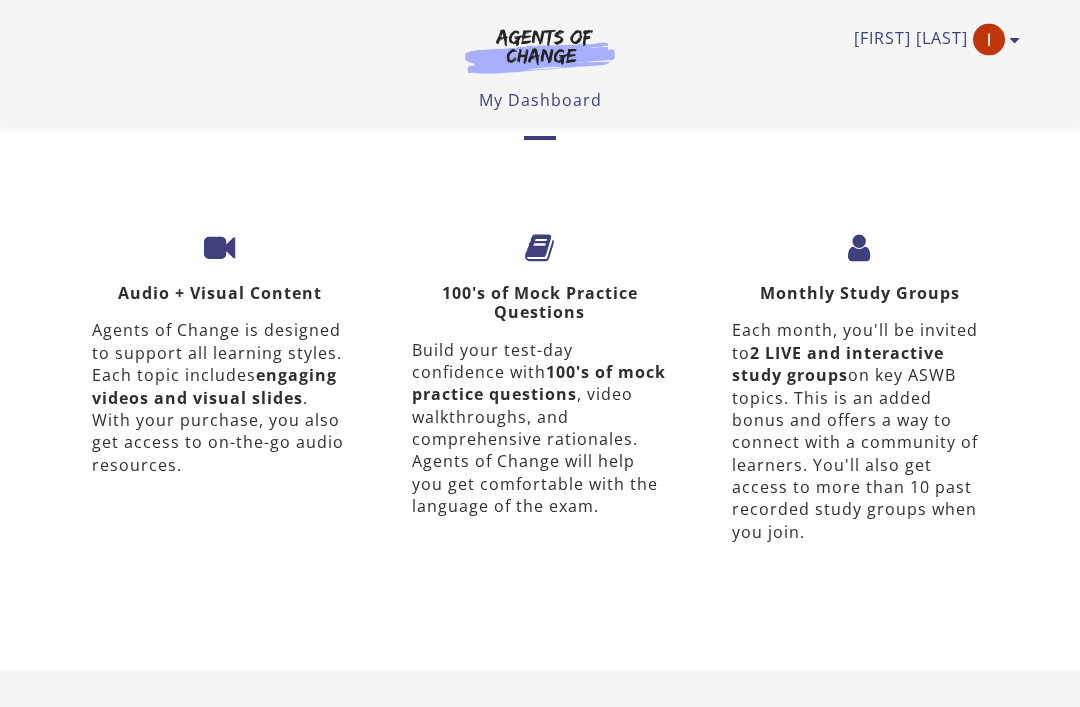 click at bounding box center [989, 40] 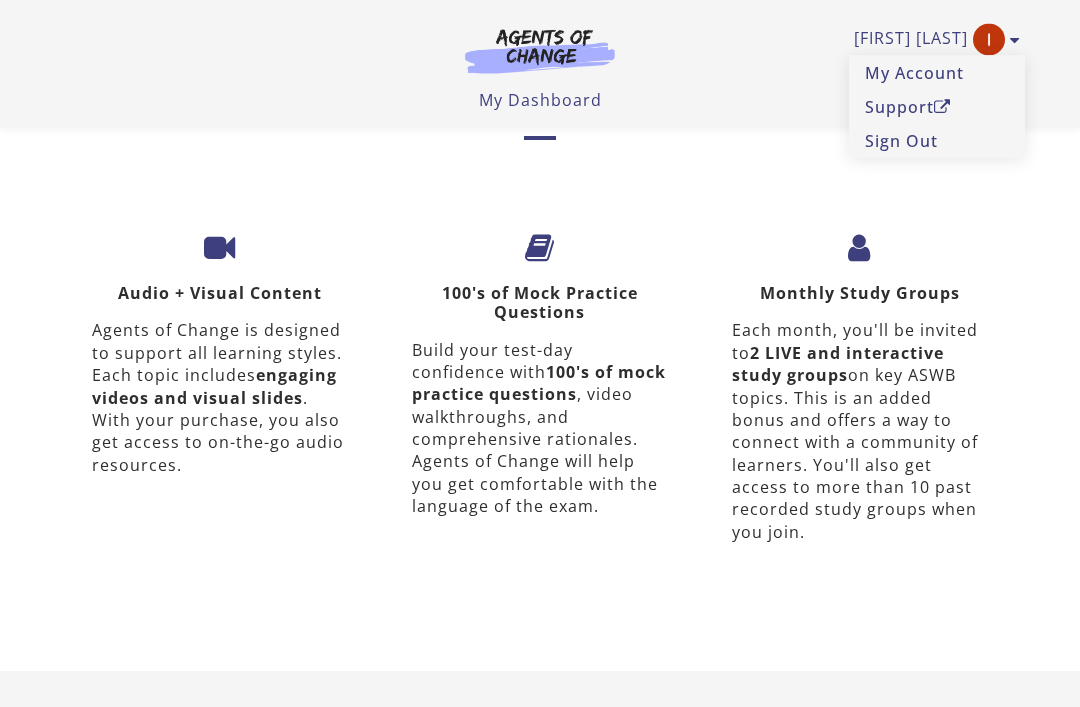 scroll, scrollTop: 6622, scrollLeft: 0, axis: vertical 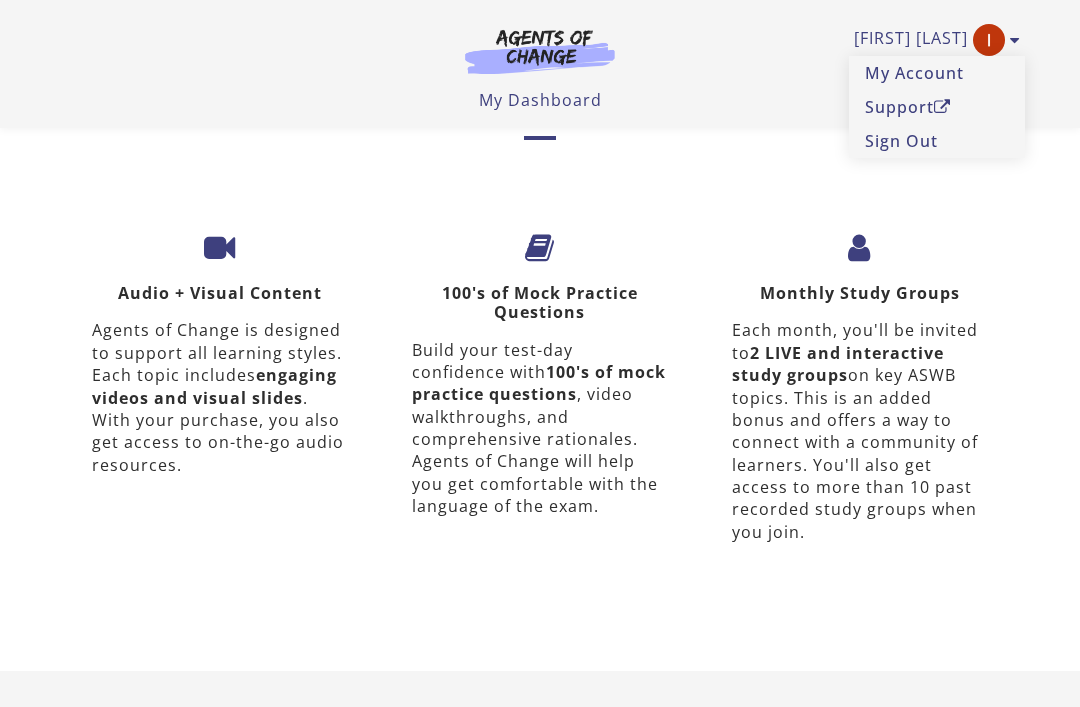 click on "My Account" at bounding box center [937, 73] 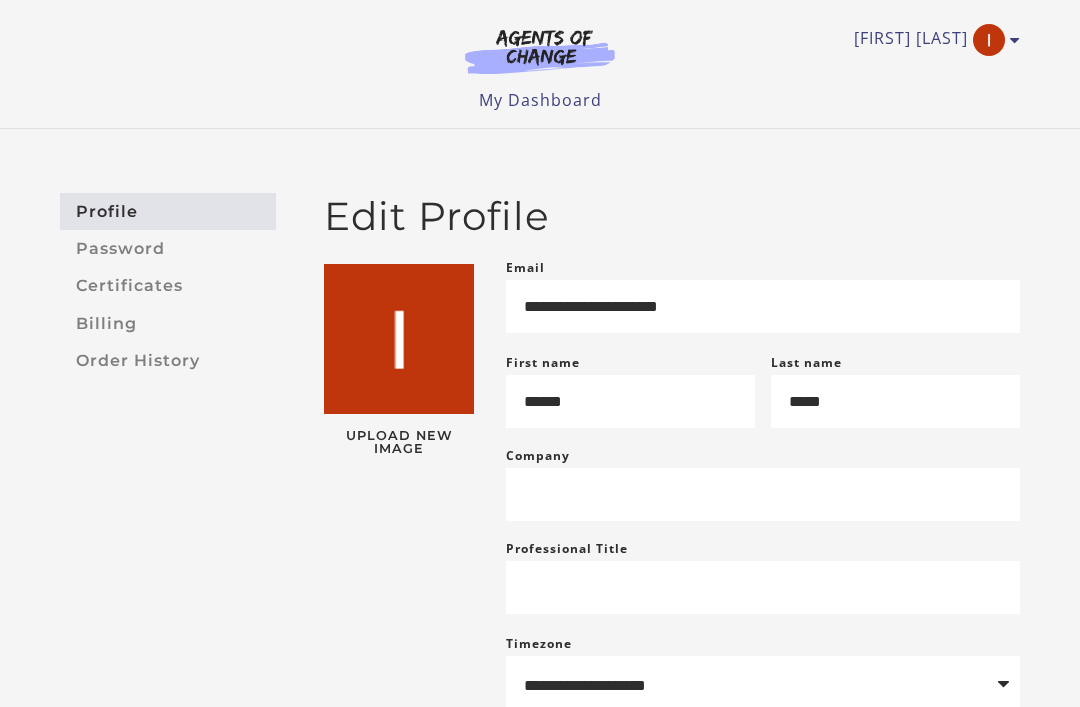 scroll, scrollTop: 0, scrollLeft: 0, axis: both 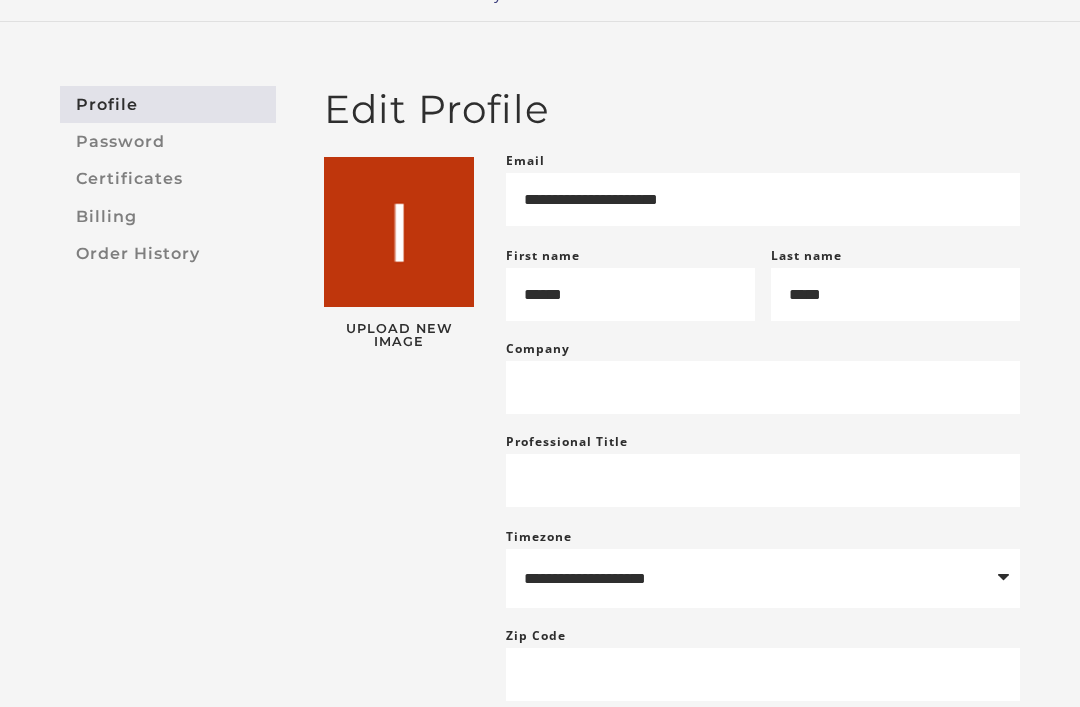 click on "Order History" at bounding box center [168, 254] 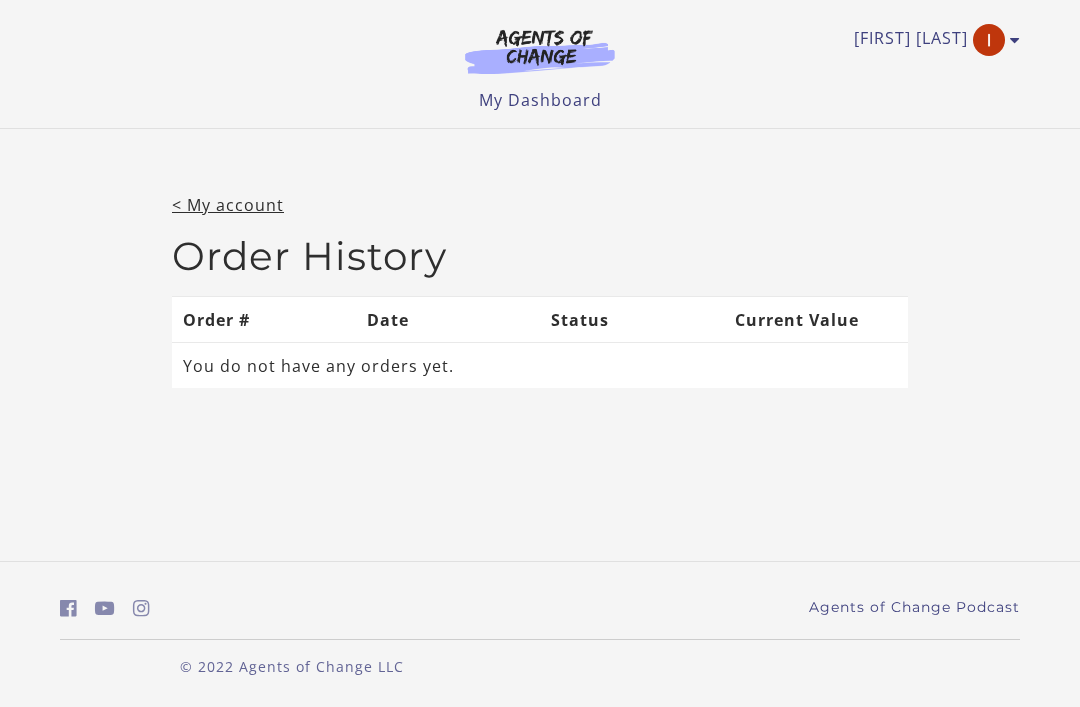 scroll, scrollTop: 0, scrollLeft: 0, axis: both 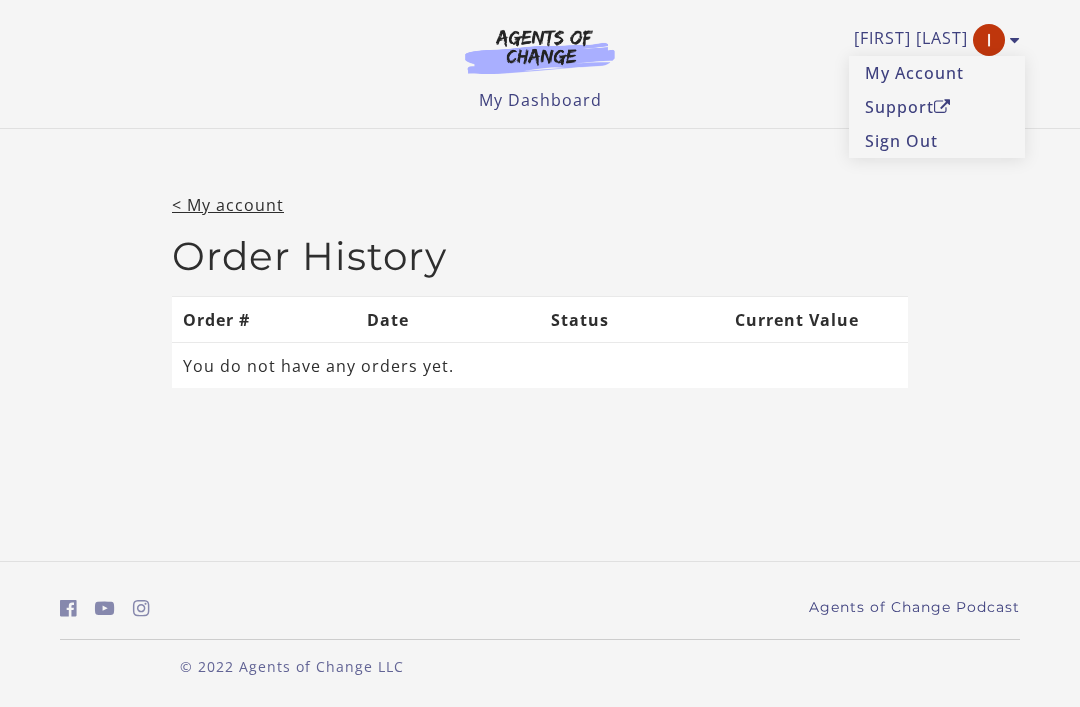click on "Sign Out" at bounding box center [937, 141] 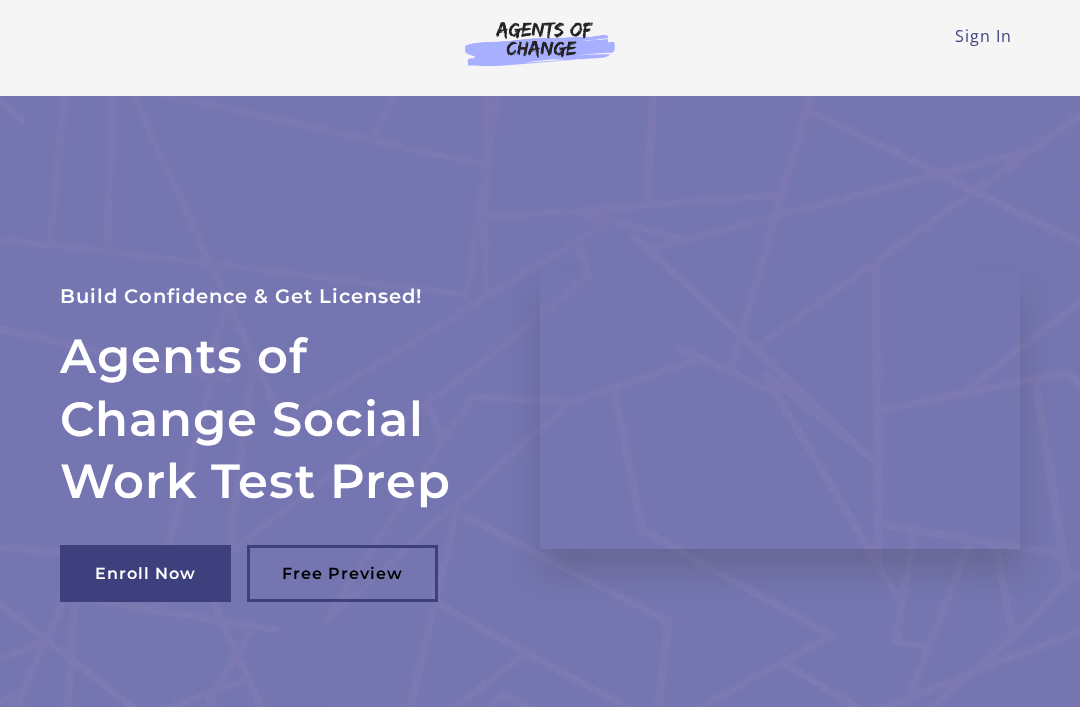 scroll, scrollTop: 0, scrollLeft: 0, axis: both 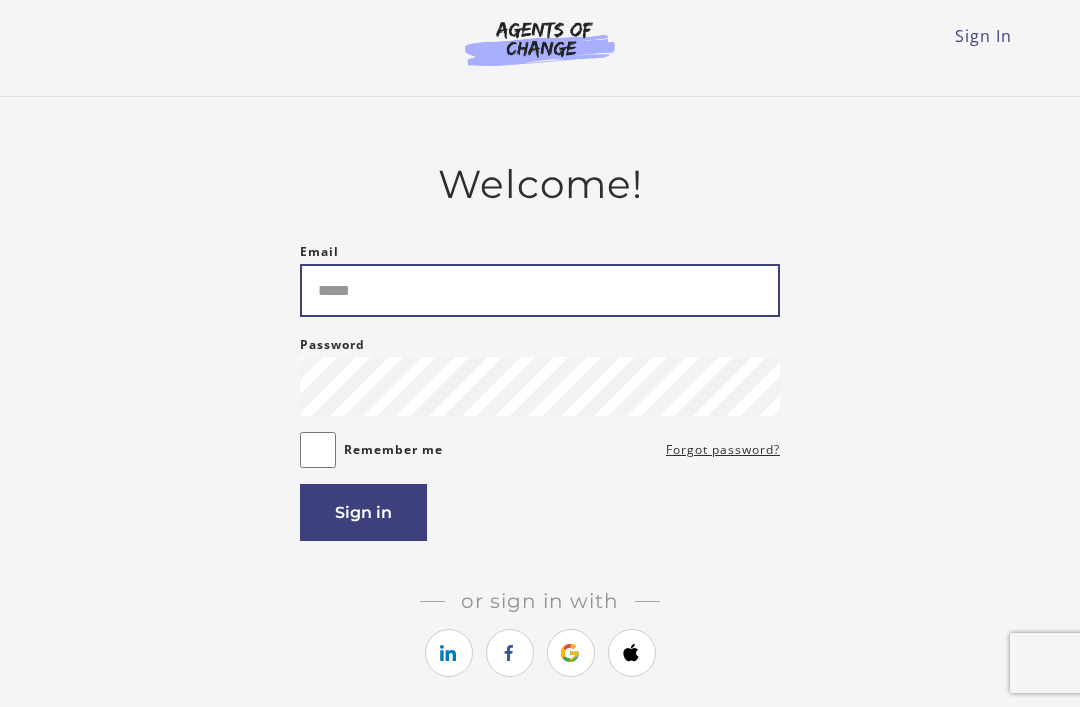 click on "Email" at bounding box center (540, 290) 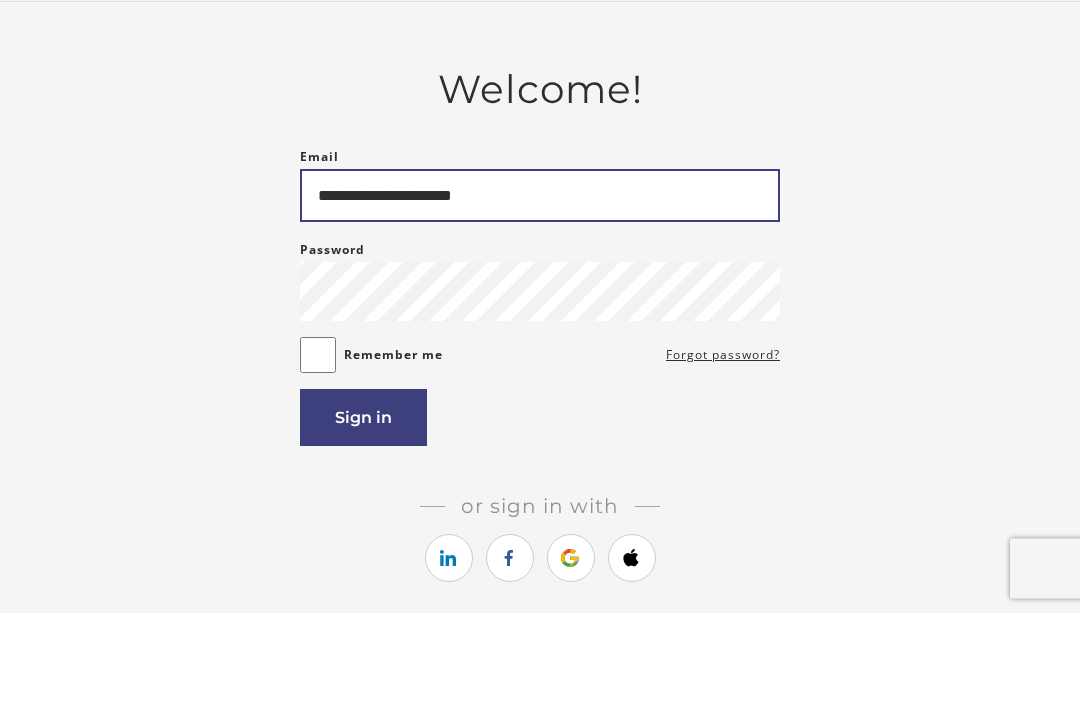 type on "**********" 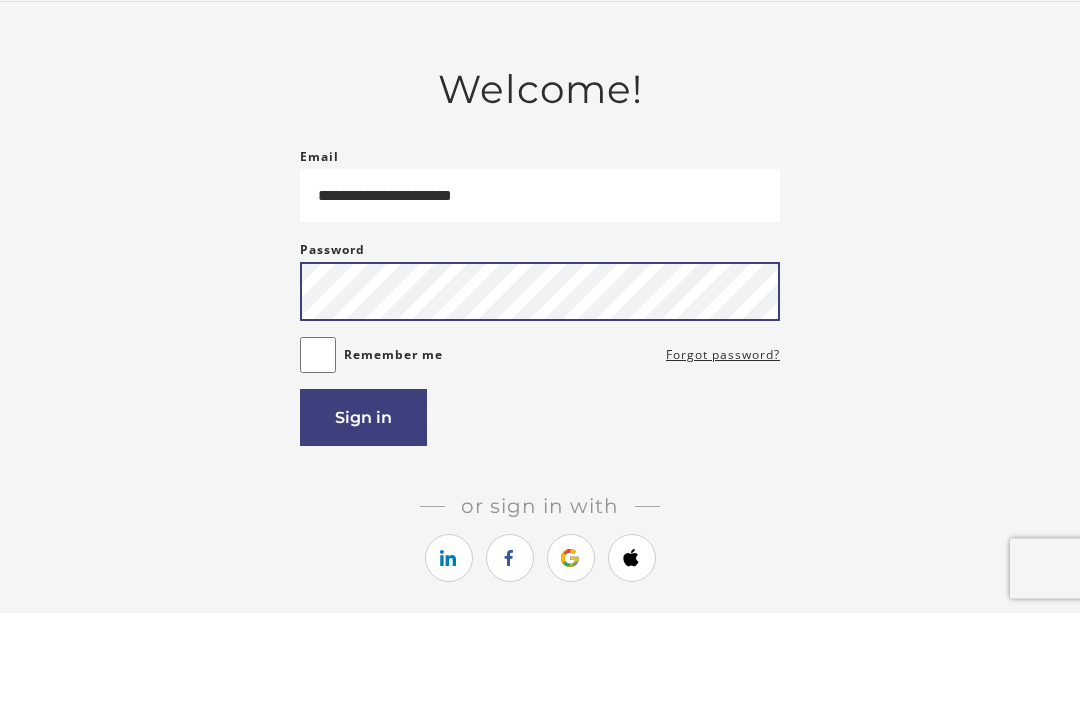 click on "Sign in" at bounding box center [363, 512] 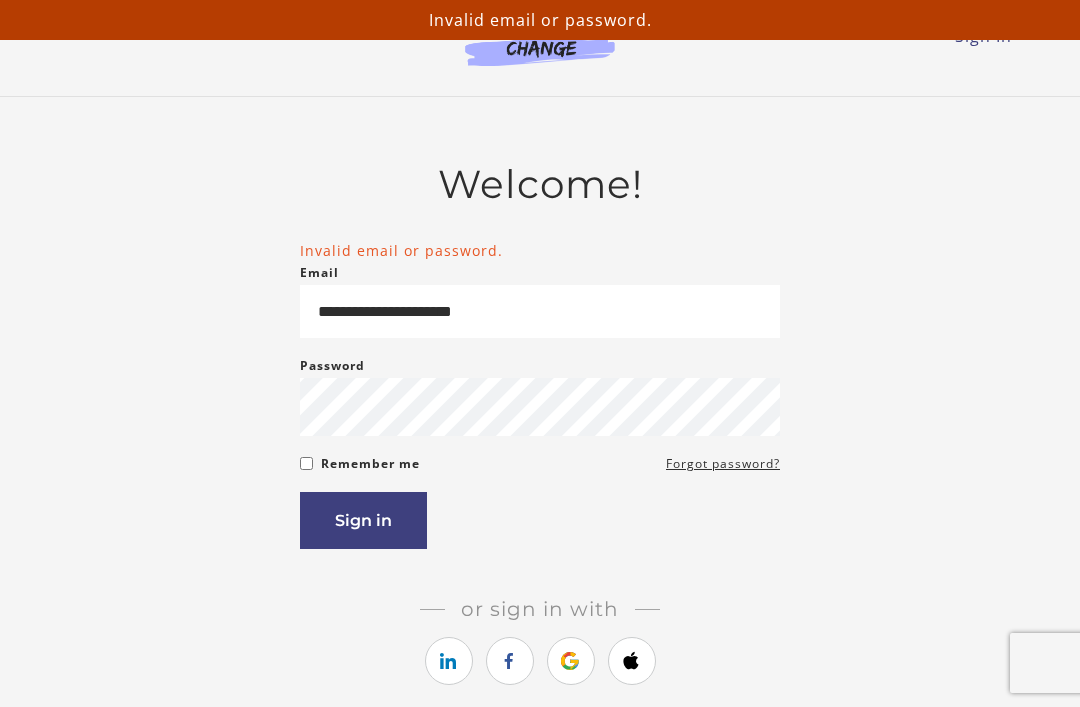 scroll, scrollTop: 0, scrollLeft: 0, axis: both 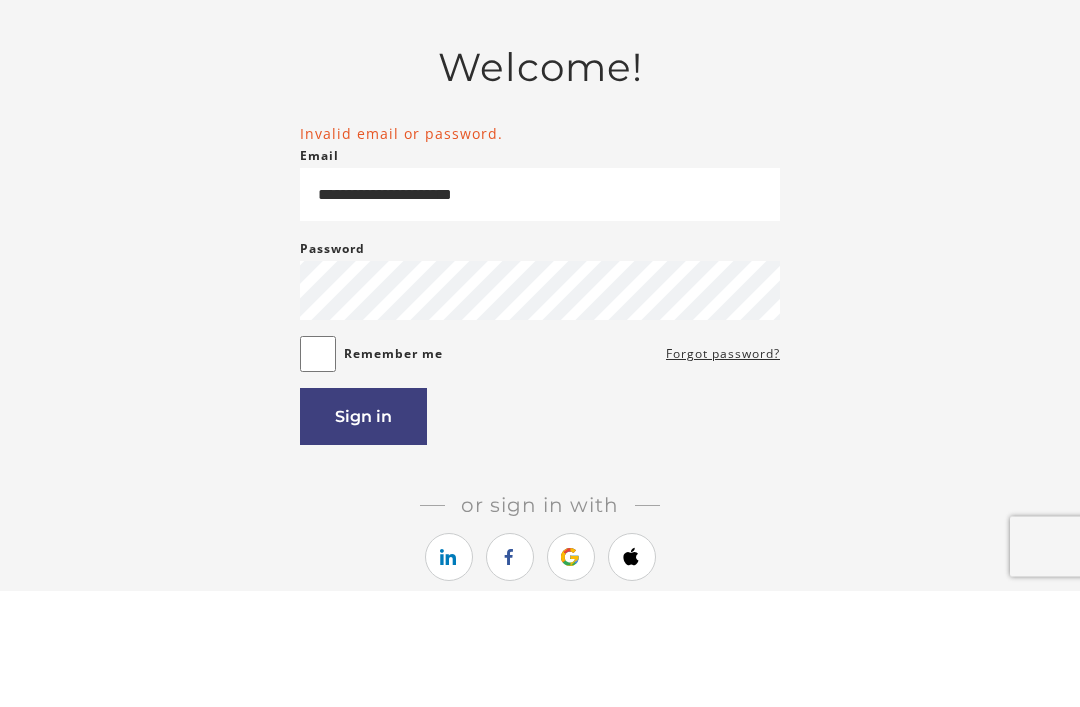 click on "**********" at bounding box center (540, 401) 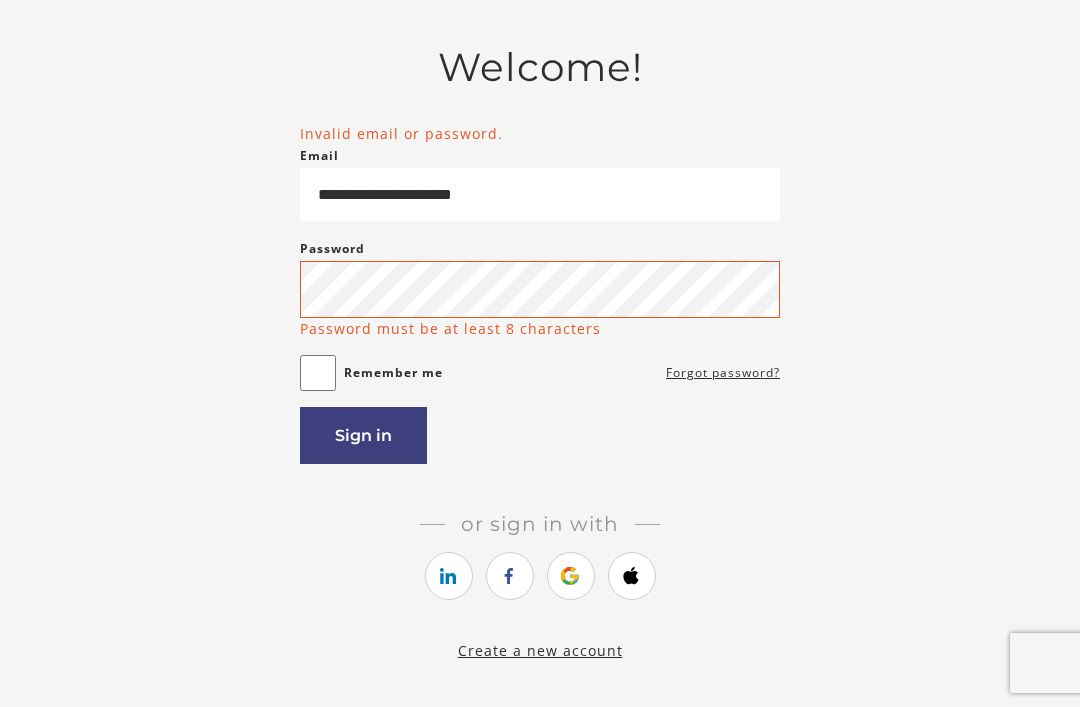 click on "Forgot password?" at bounding box center [723, 373] 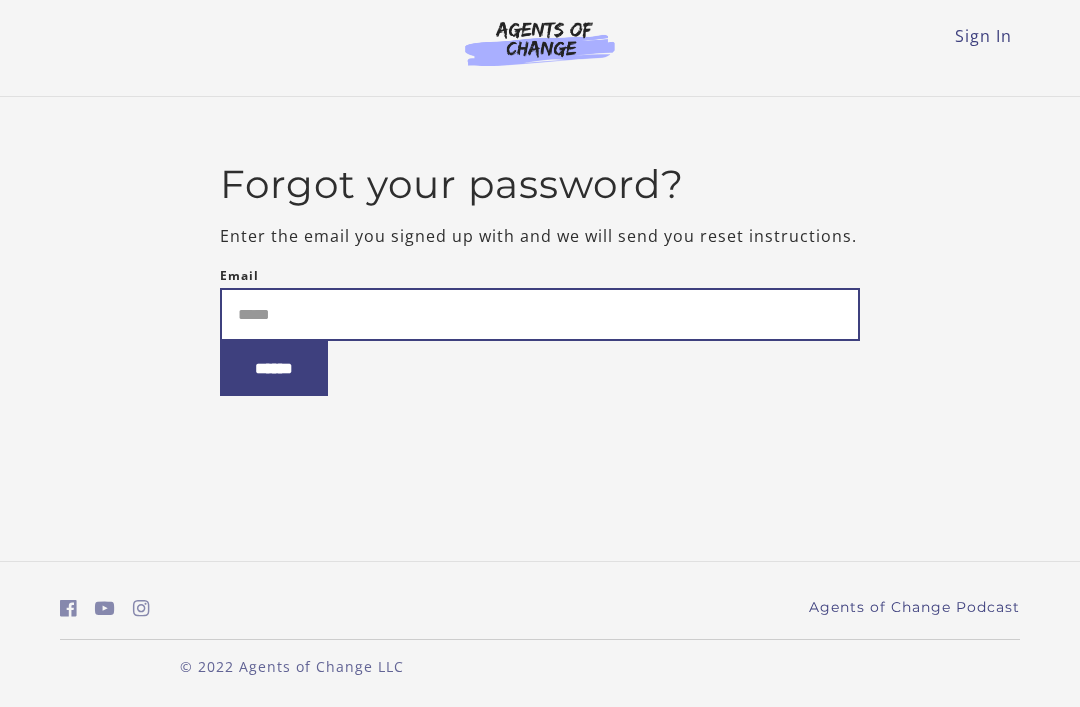 scroll, scrollTop: 0, scrollLeft: 0, axis: both 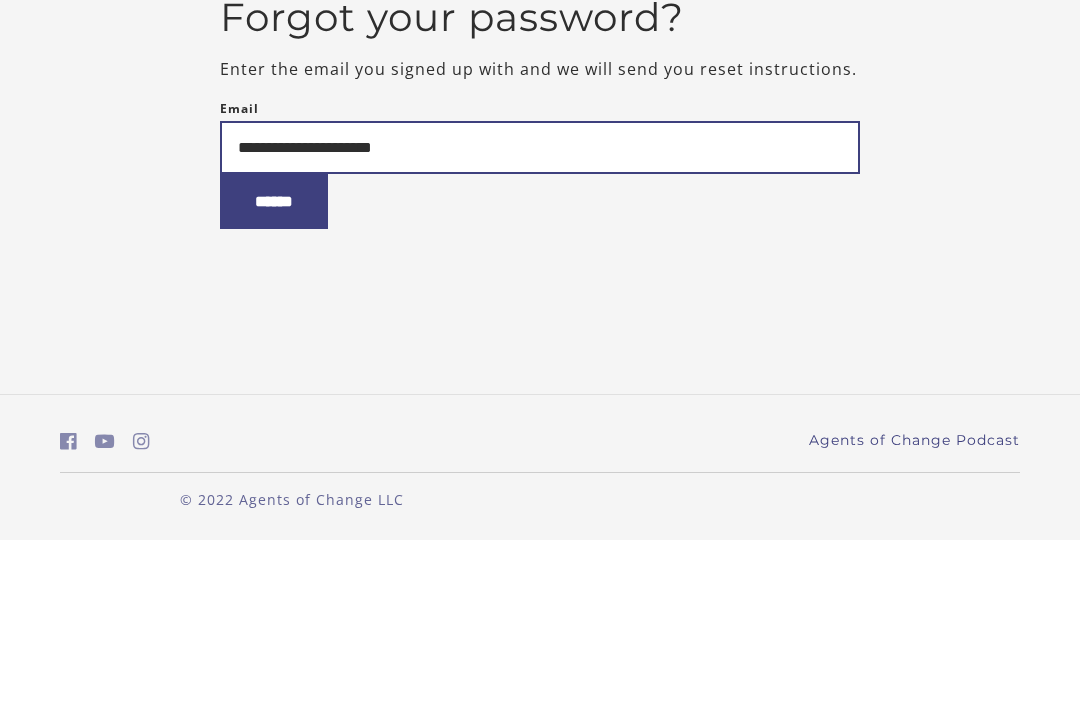 type on "**********" 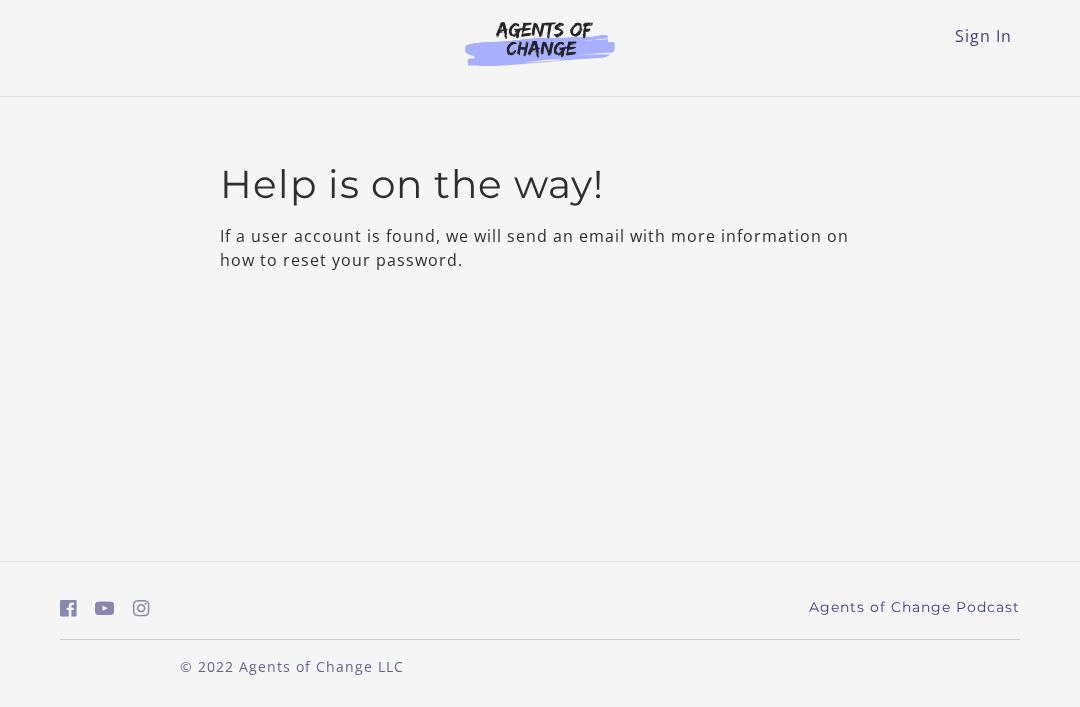 scroll, scrollTop: 0, scrollLeft: 0, axis: both 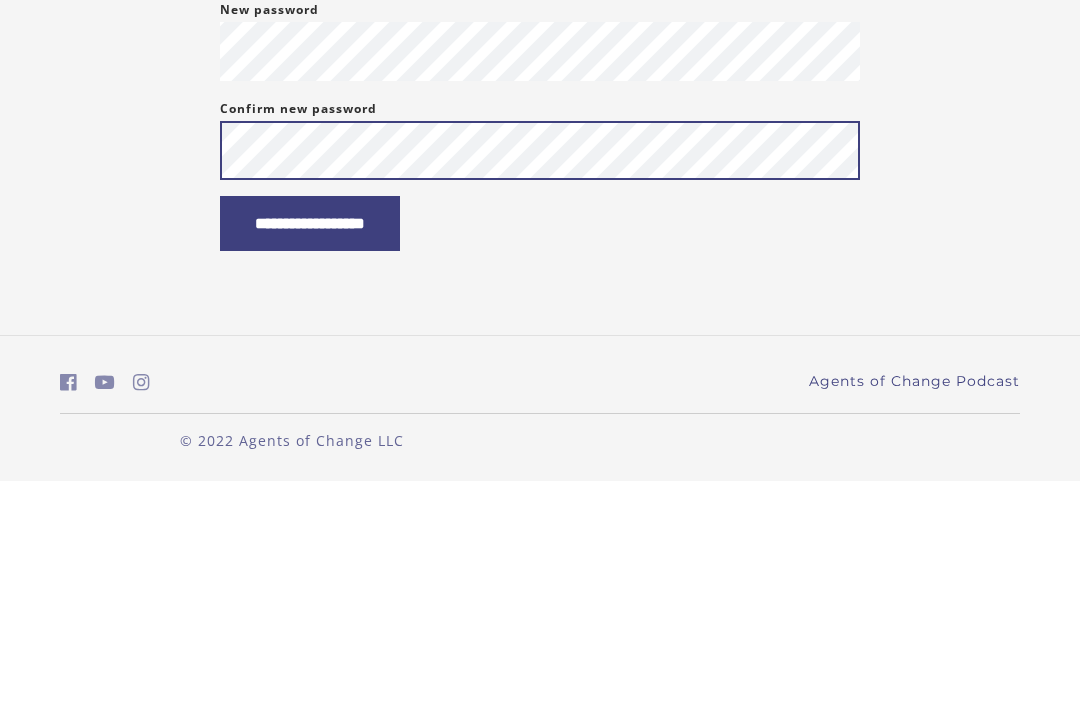 click on "**********" at bounding box center [310, 449] 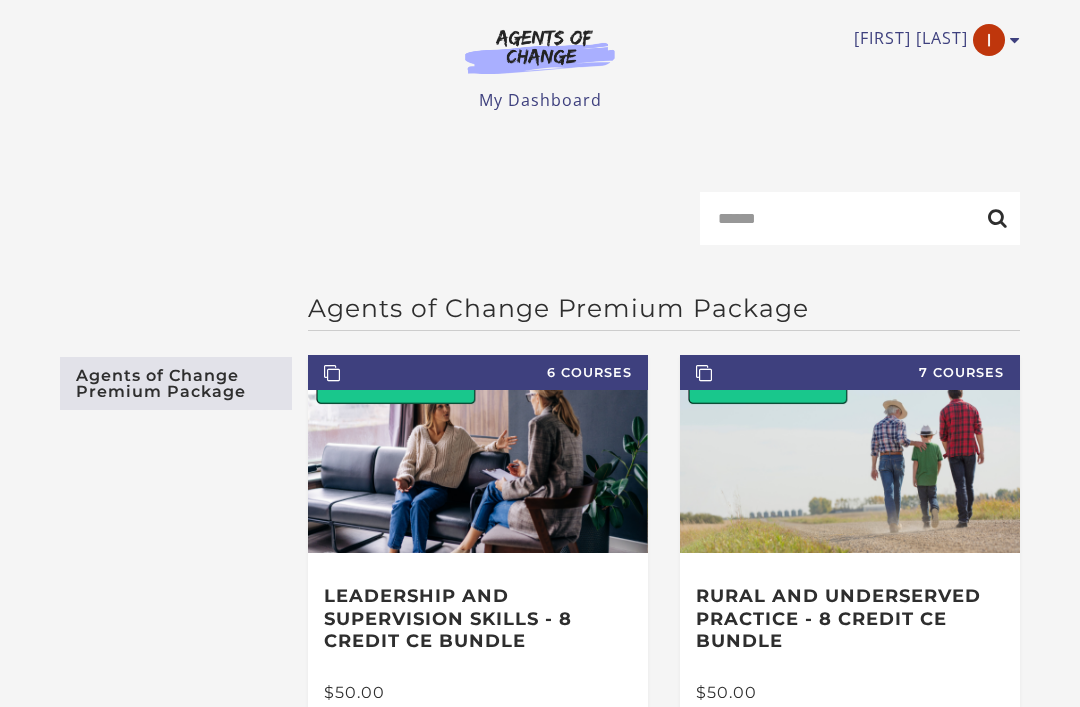 scroll, scrollTop: 0, scrollLeft: 0, axis: both 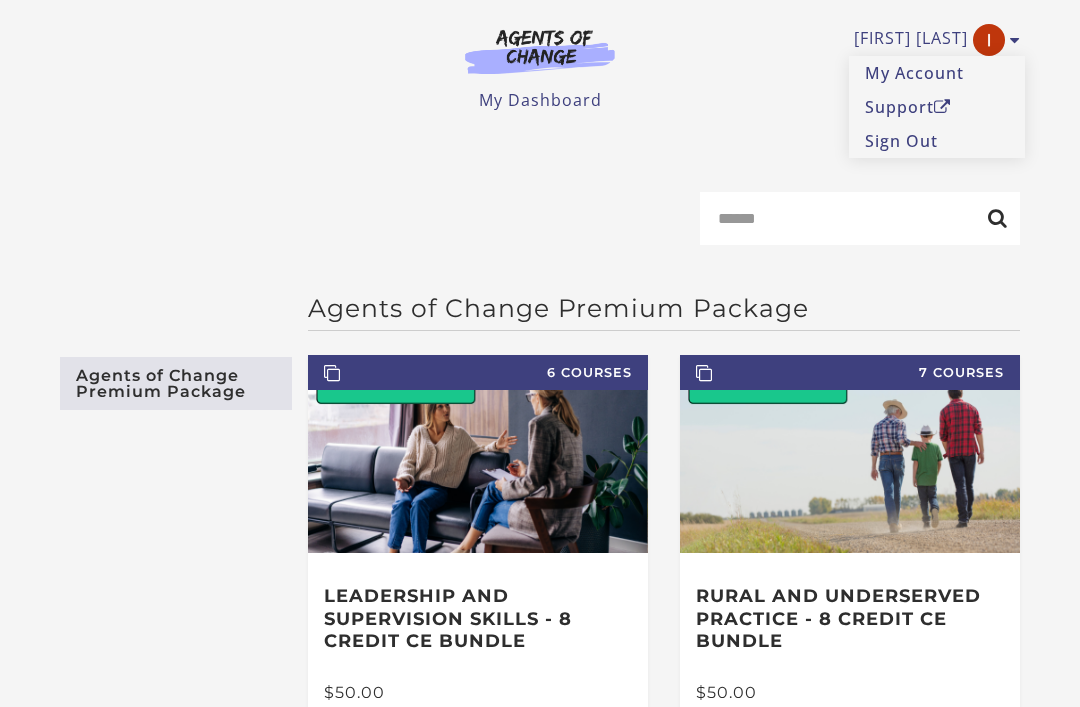 click on "My Account" at bounding box center (937, 73) 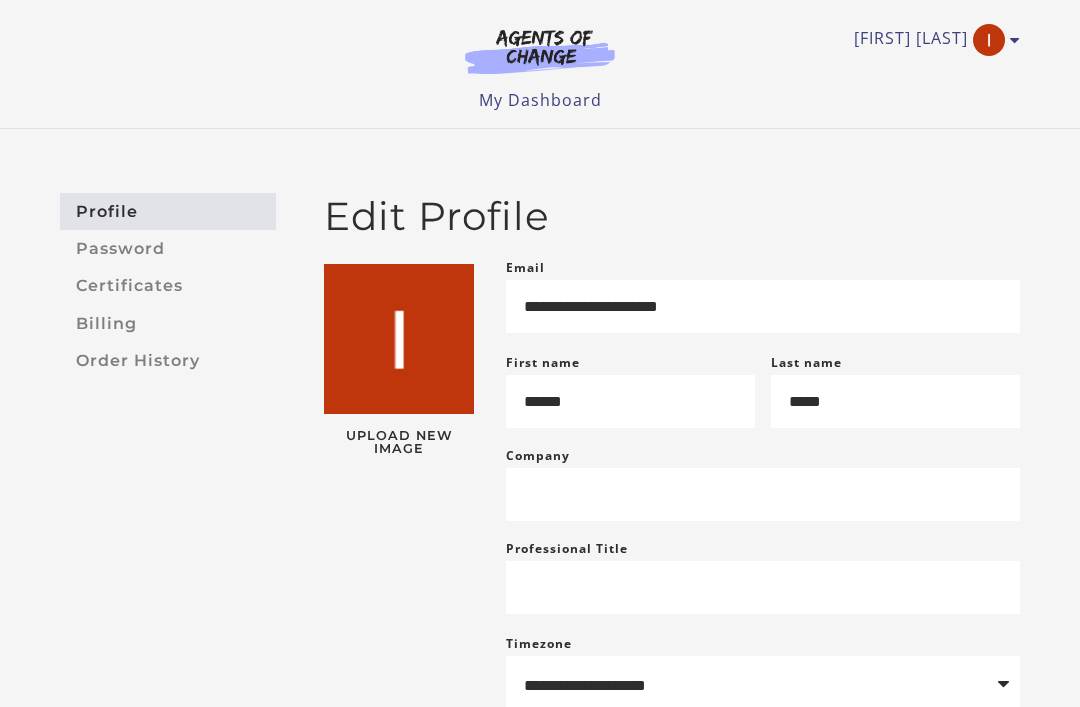 scroll, scrollTop: 0, scrollLeft: 0, axis: both 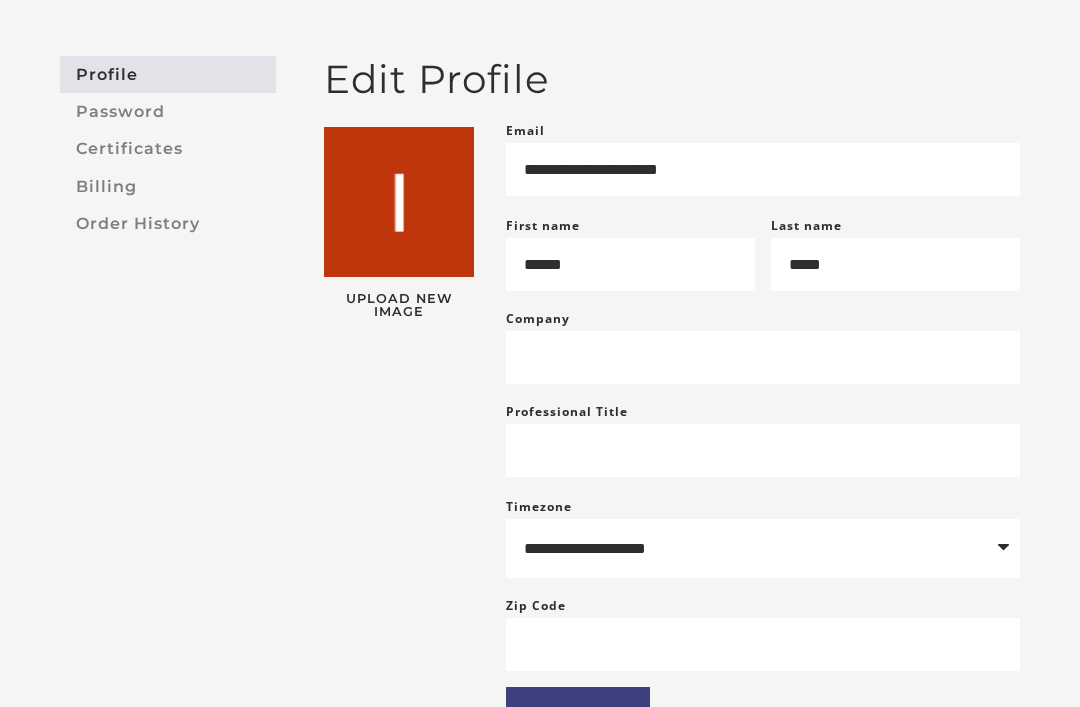 click on "Order History" at bounding box center (168, 224) 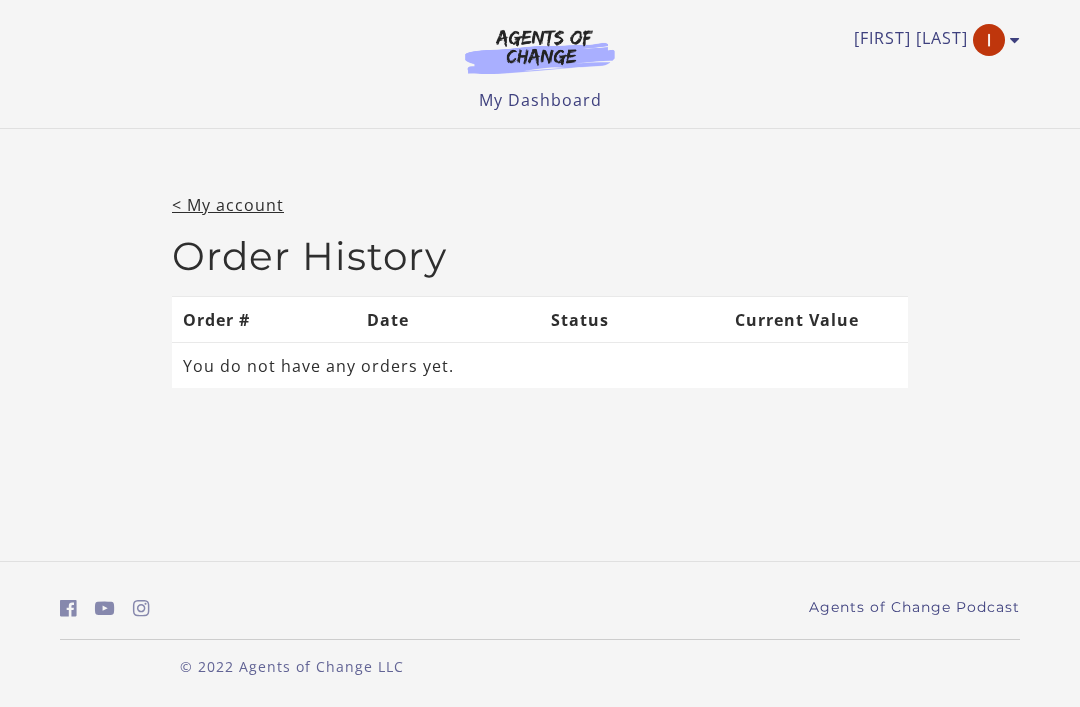 scroll, scrollTop: 0, scrollLeft: 0, axis: both 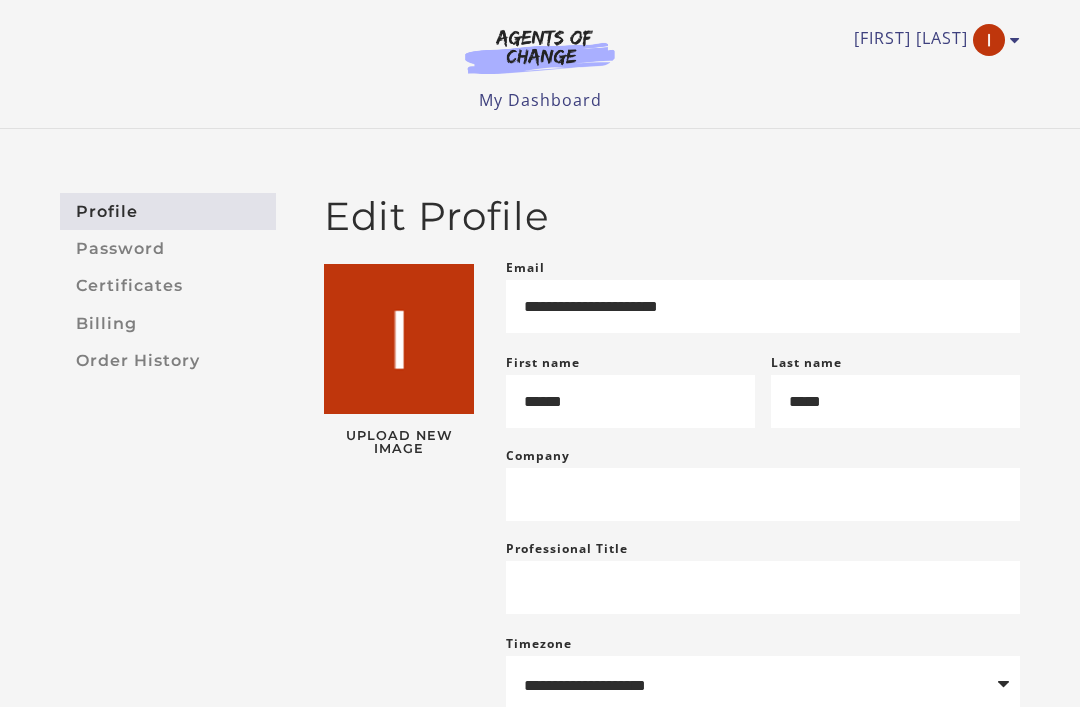 click at bounding box center (989, 40) 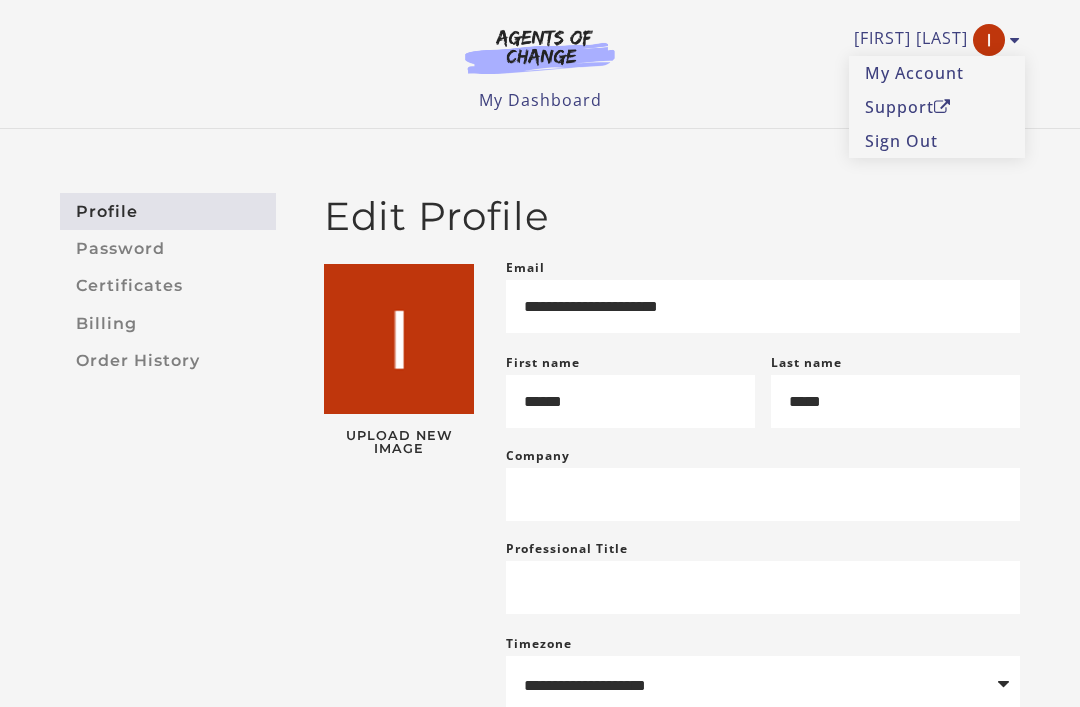 click on "Sign Out" at bounding box center [937, 141] 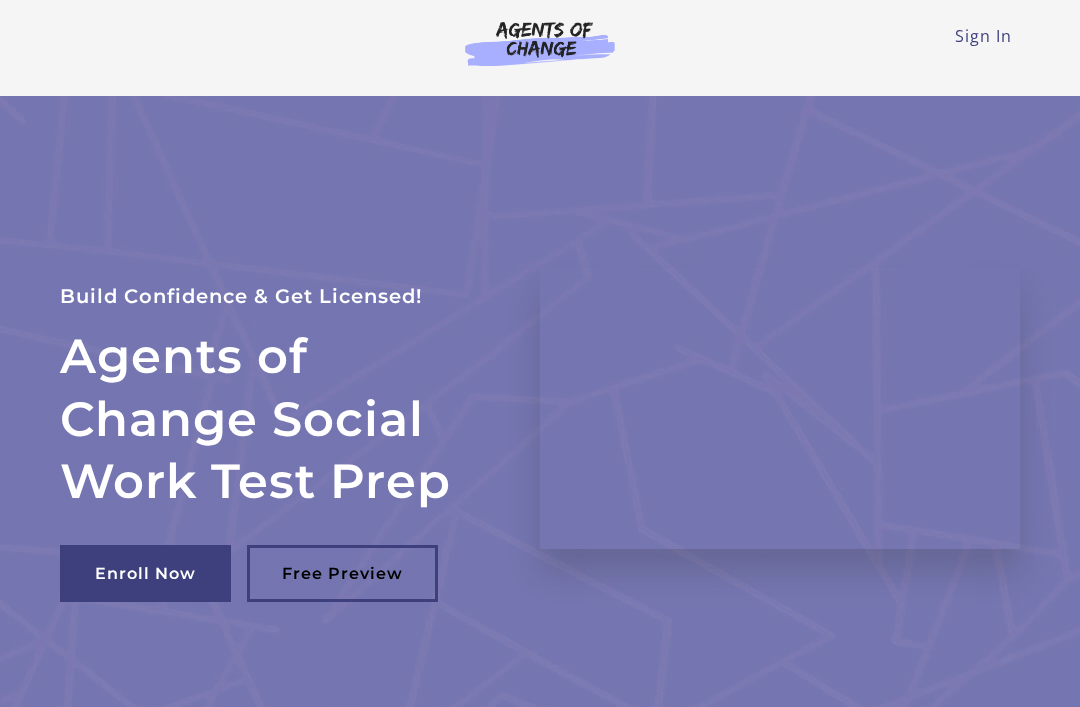 scroll, scrollTop: 0, scrollLeft: 0, axis: both 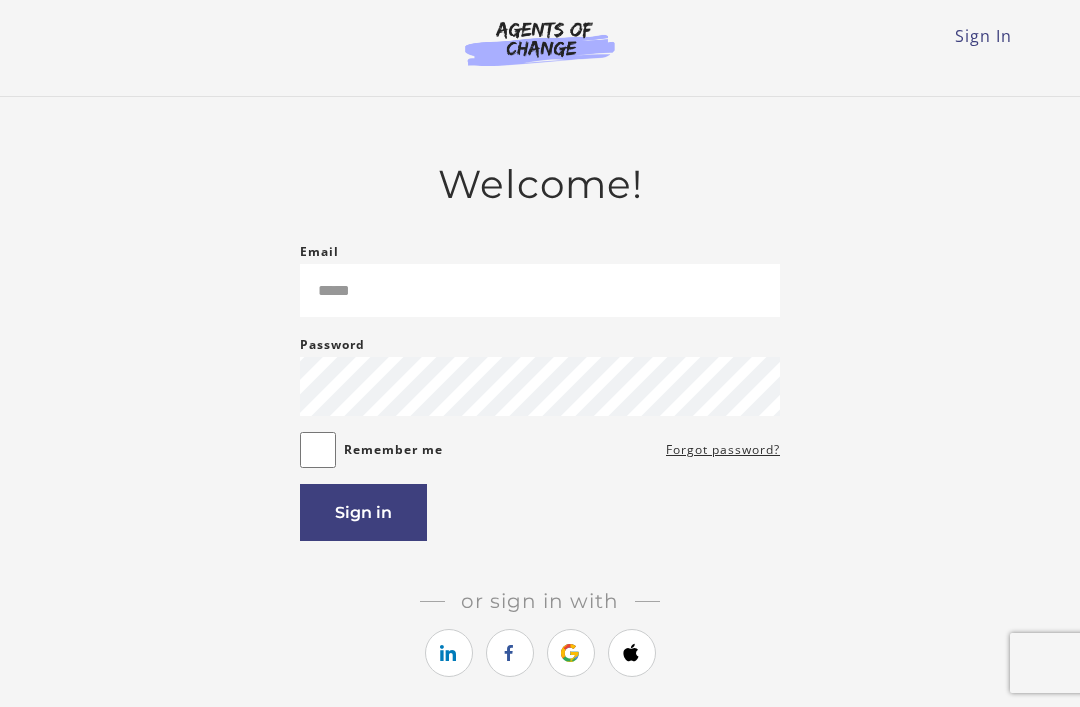 click on "Email" at bounding box center (540, 290) 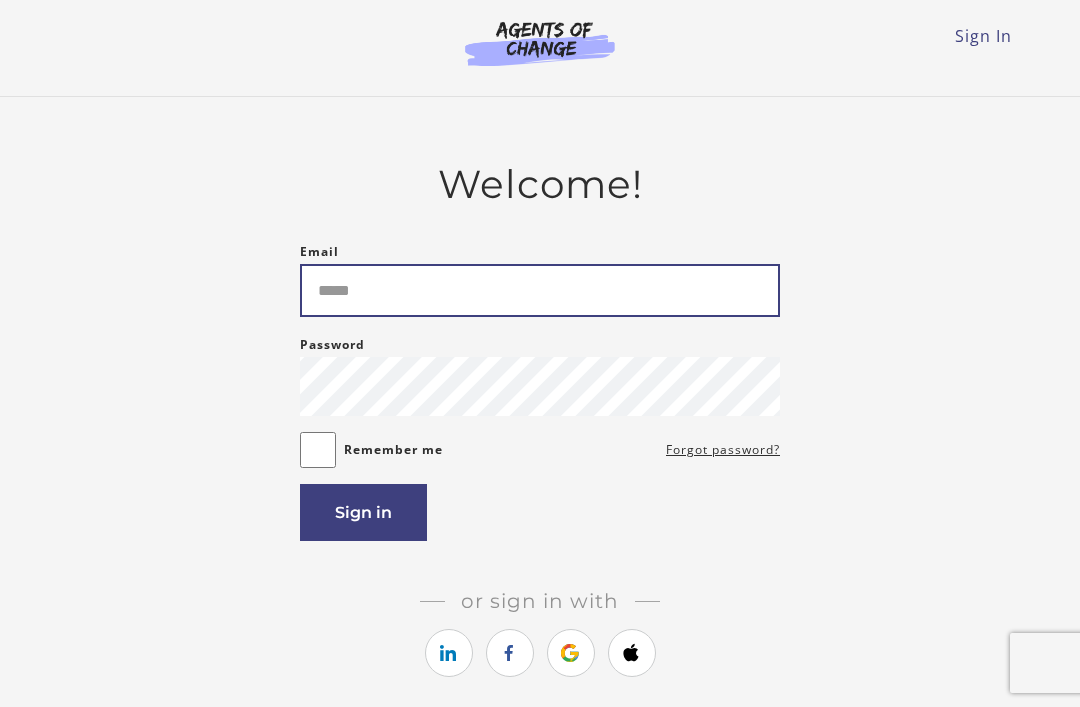 type on "**********" 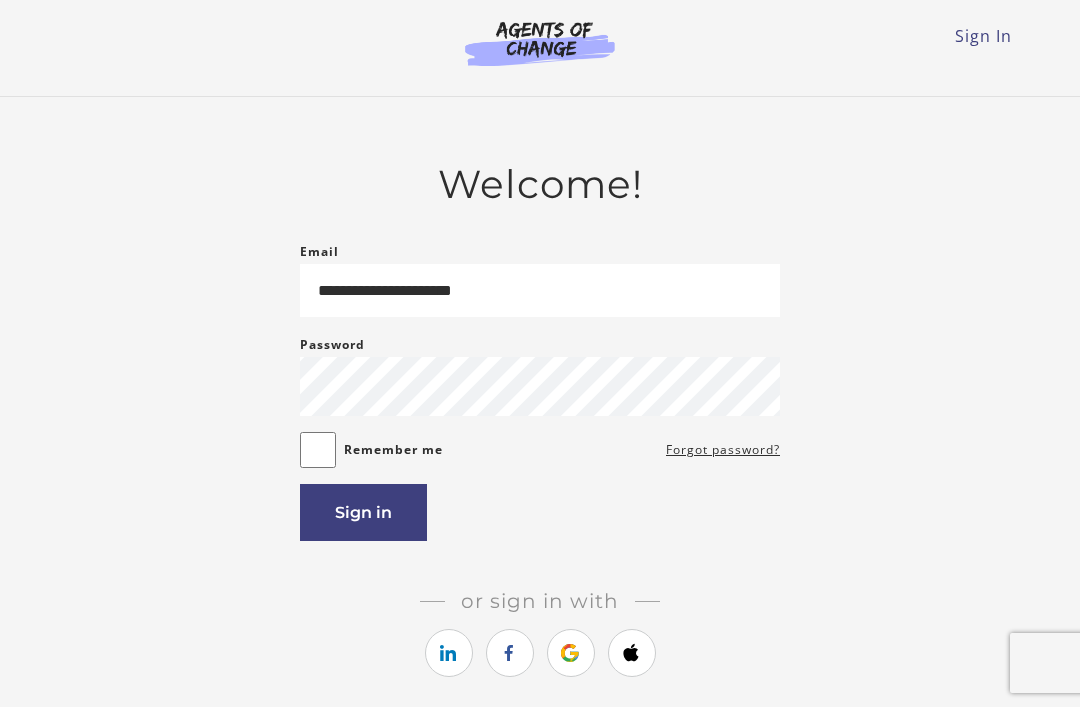 click on "Sign in" at bounding box center (363, 512) 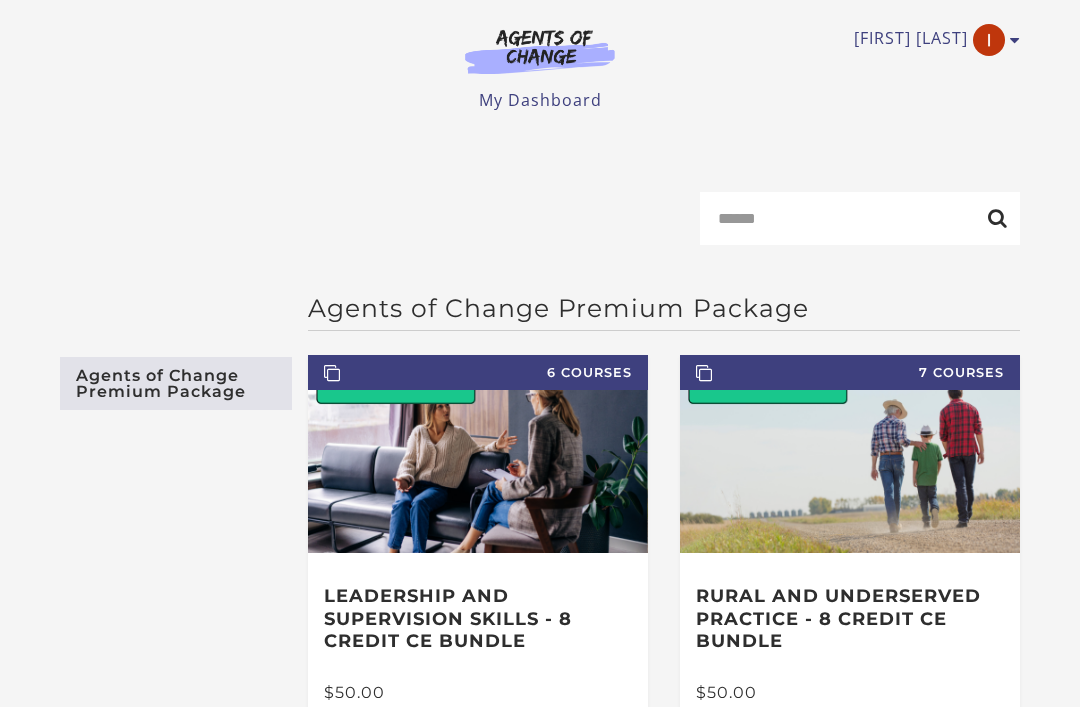scroll, scrollTop: 0, scrollLeft: 0, axis: both 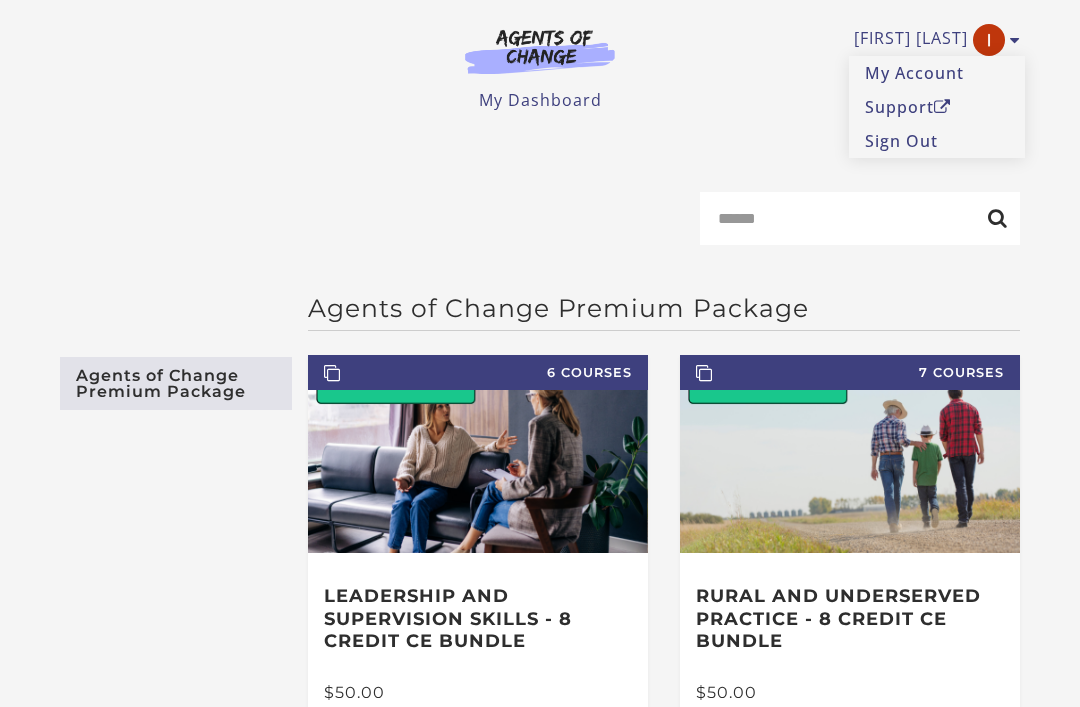 click on "Sign Out" at bounding box center (937, 141) 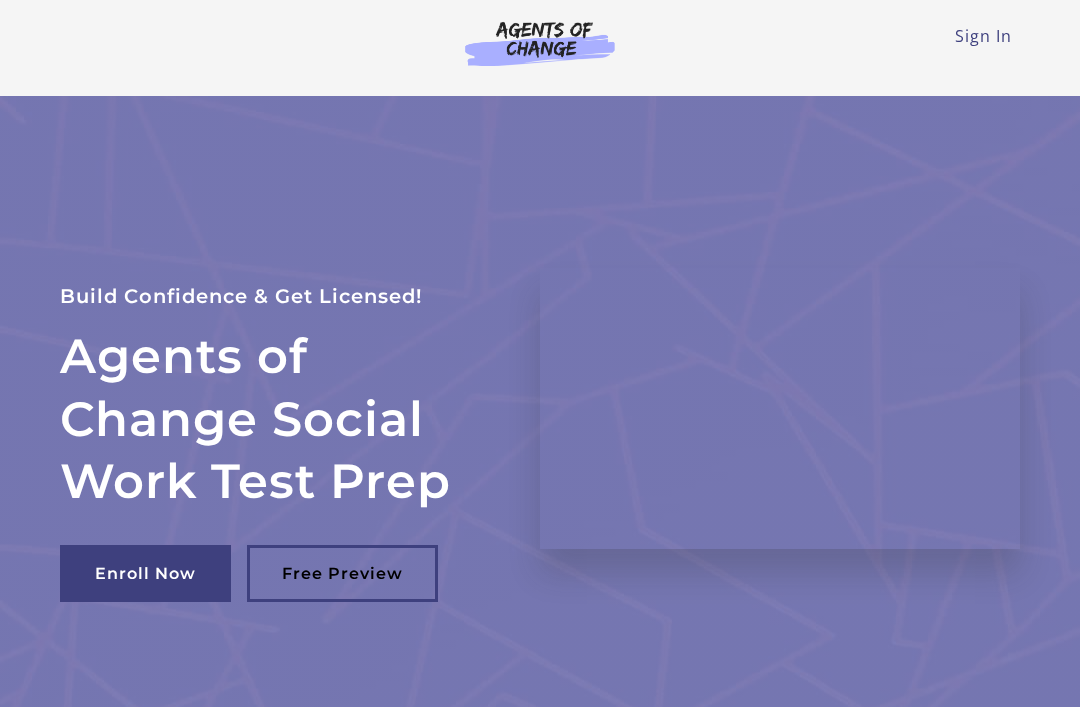 scroll, scrollTop: 0, scrollLeft: 0, axis: both 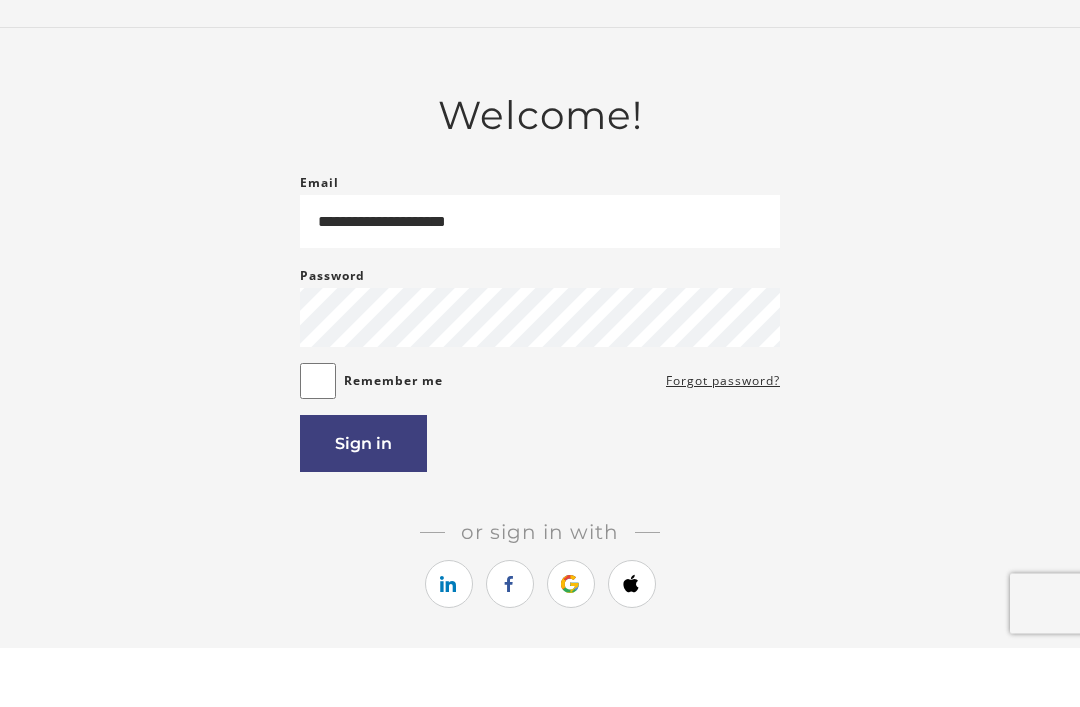 type on "**********" 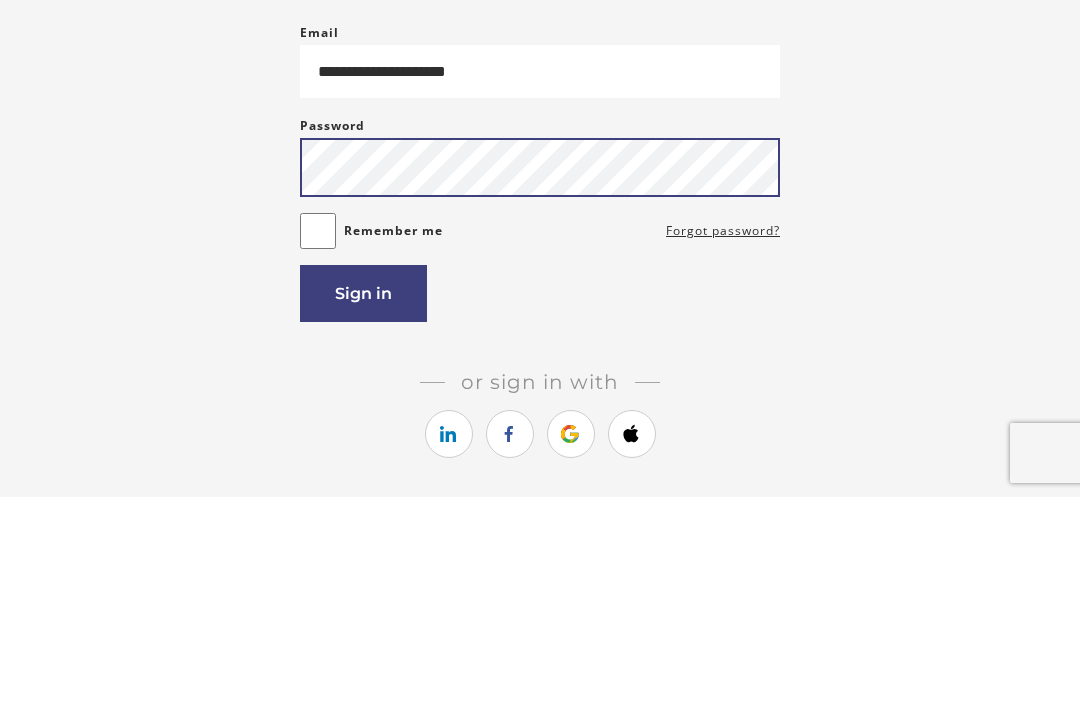 click on "Sign in" at bounding box center [363, 503] 